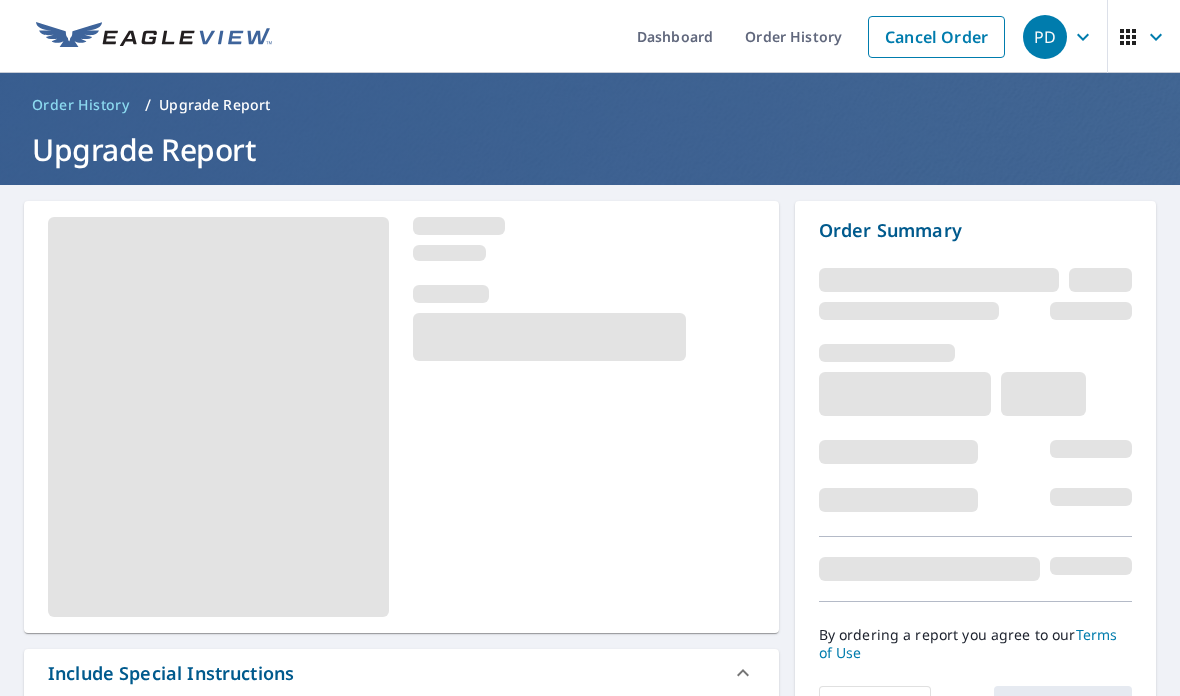 scroll, scrollTop: 0, scrollLeft: 0, axis: both 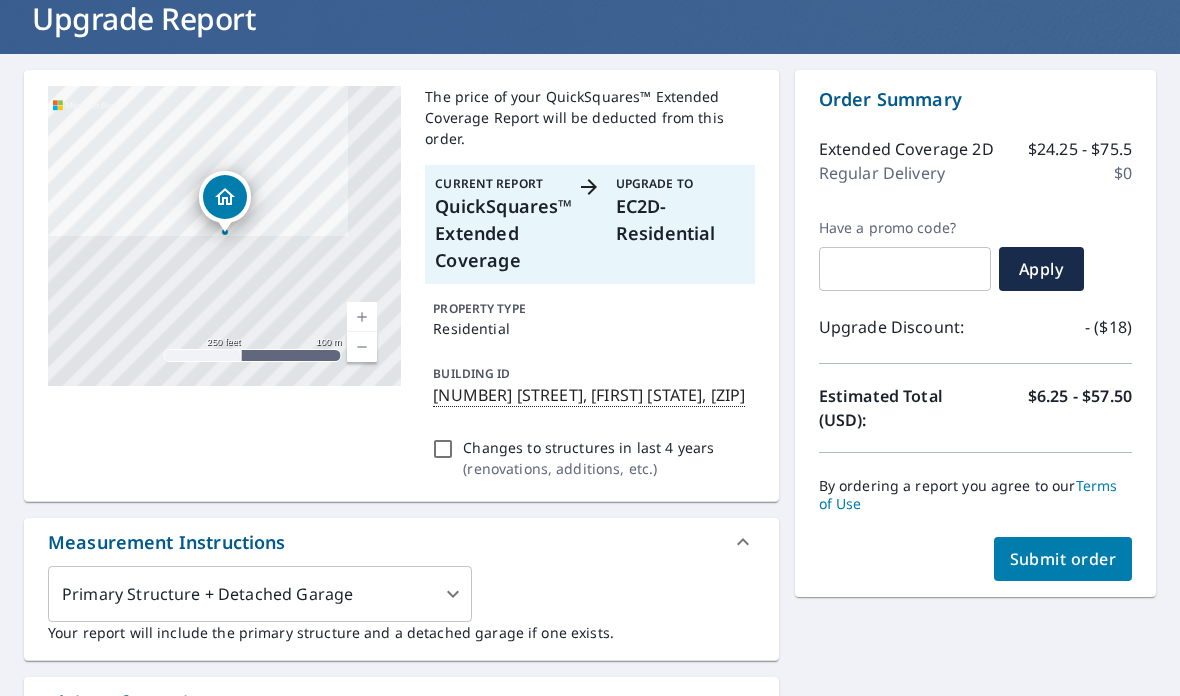 click on "Submit order" at bounding box center [1063, 559] 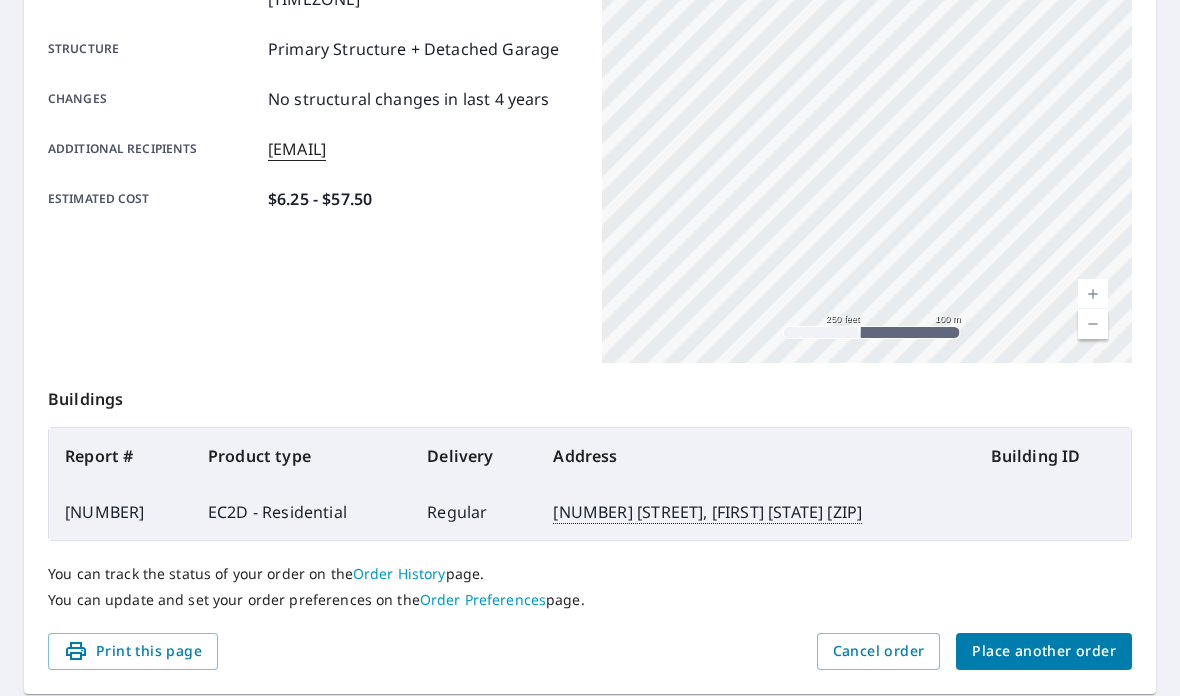 scroll, scrollTop: 415, scrollLeft: 0, axis: vertical 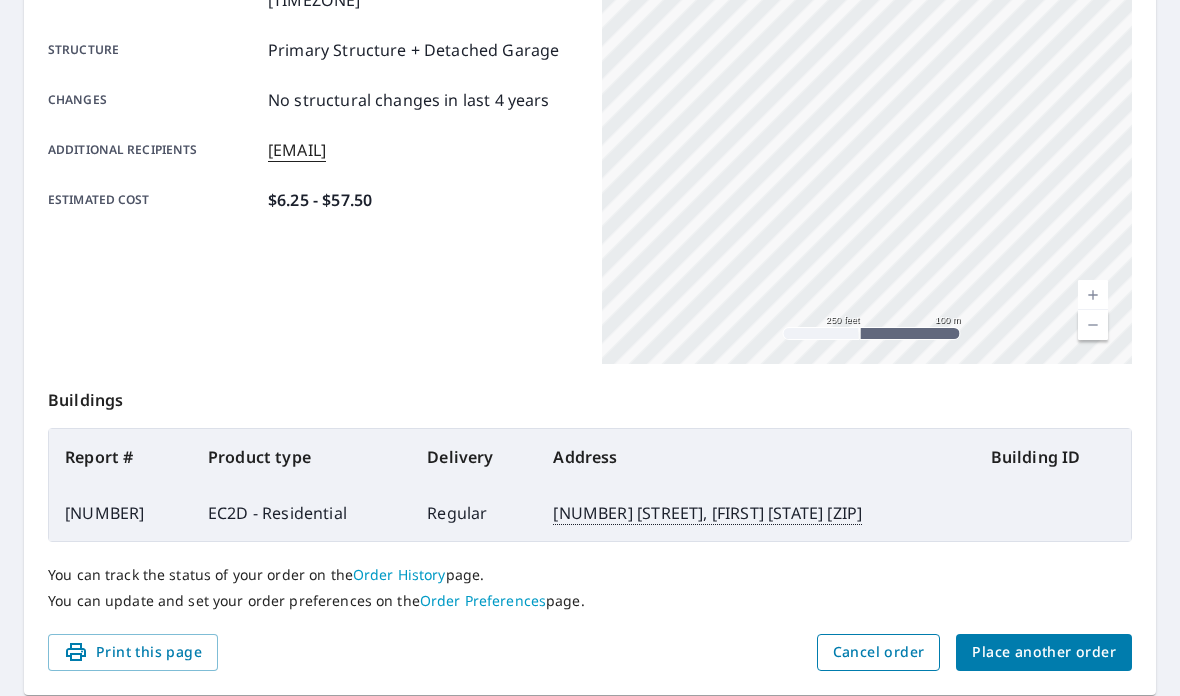 click on "Cancel order" at bounding box center [879, 652] 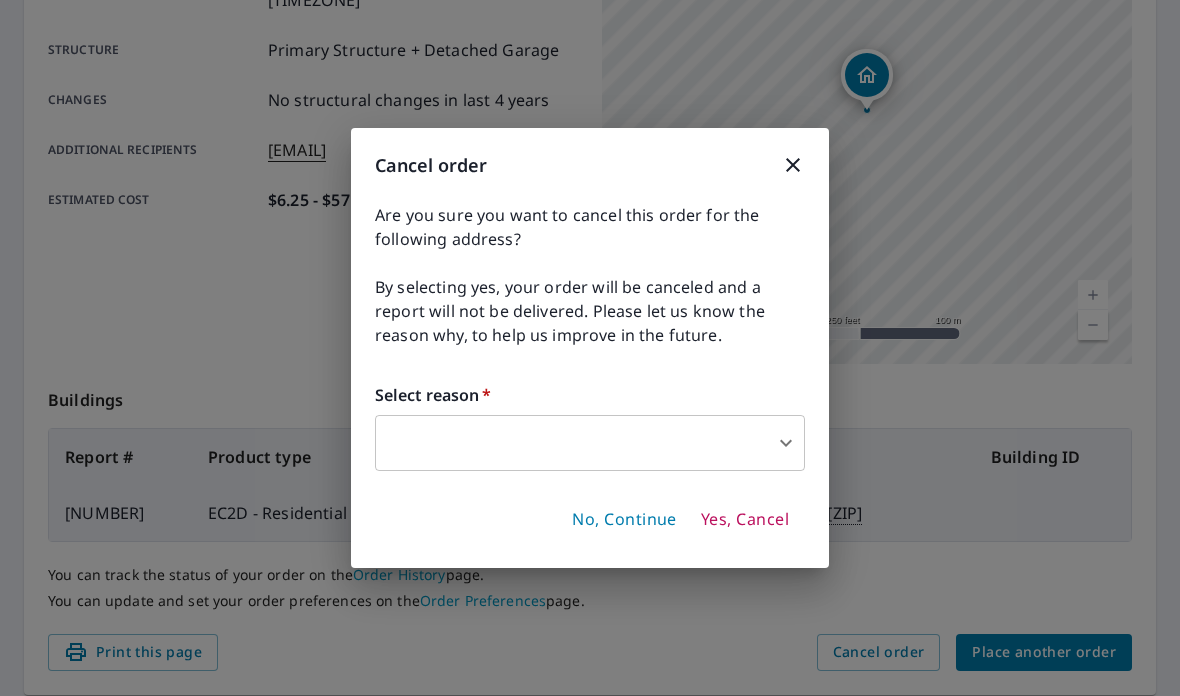 click on "Yes, Cancel" at bounding box center [745, 520] 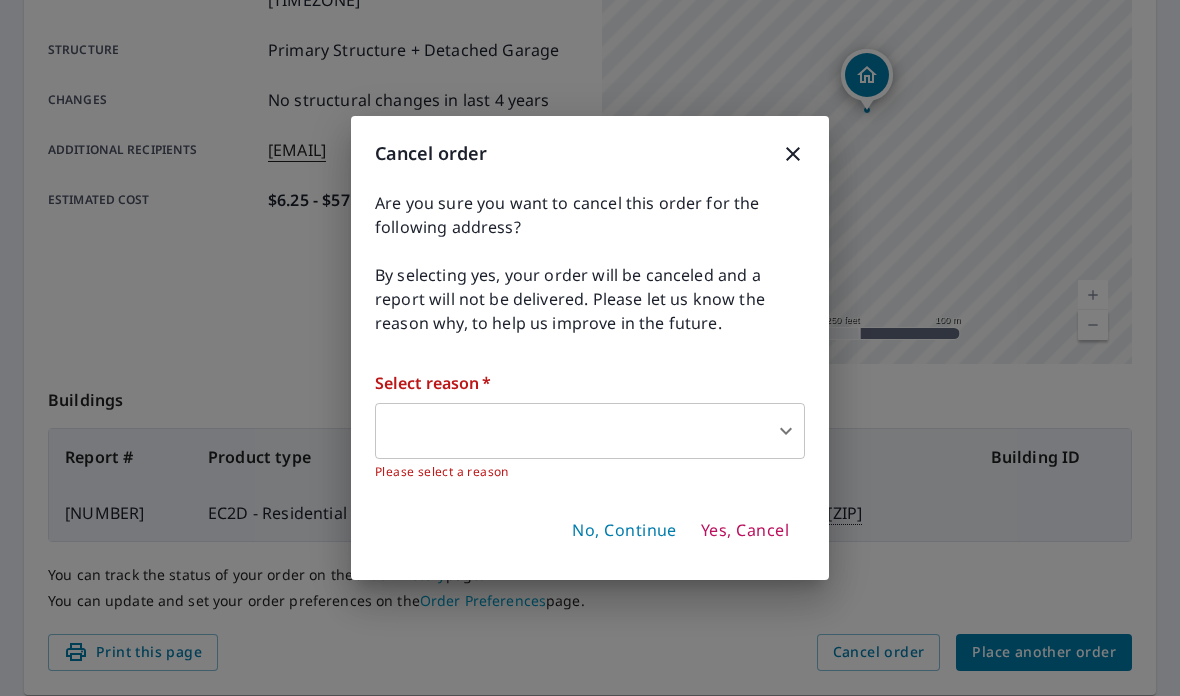 click on "Yes, Cancel" at bounding box center [745, 531] 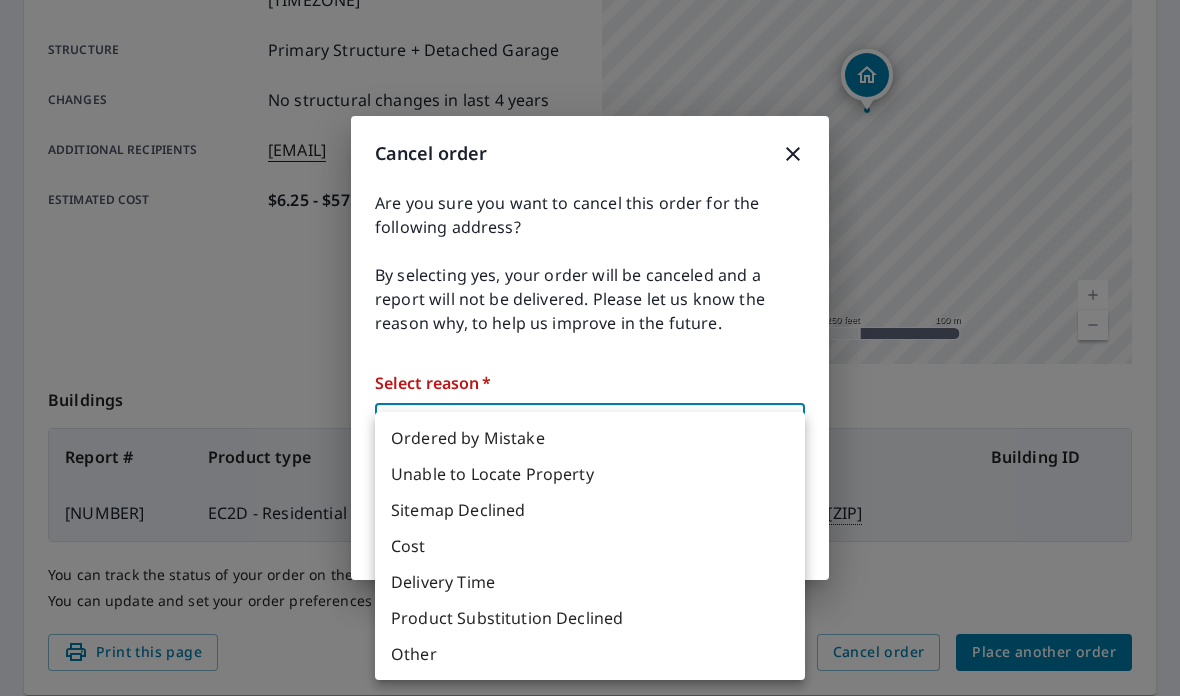 click on "Ordered by Mistake" at bounding box center (590, 438) 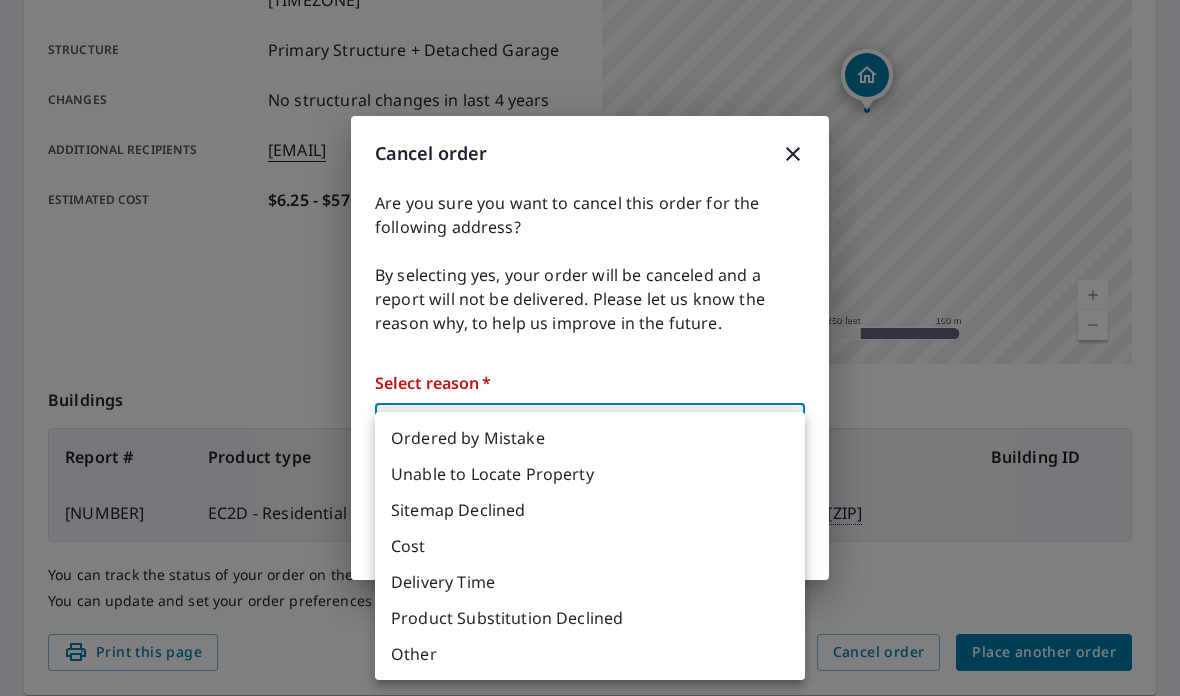 type on "30" 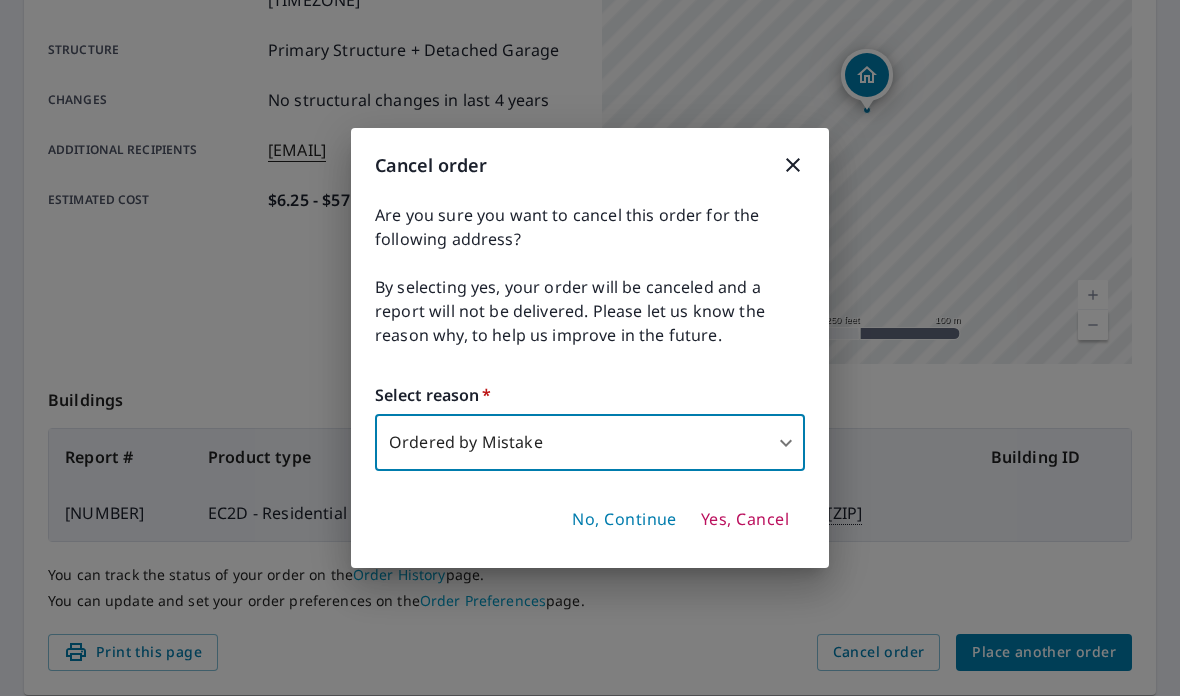 click on "Yes, Cancel" at bounding box center (745, 520) 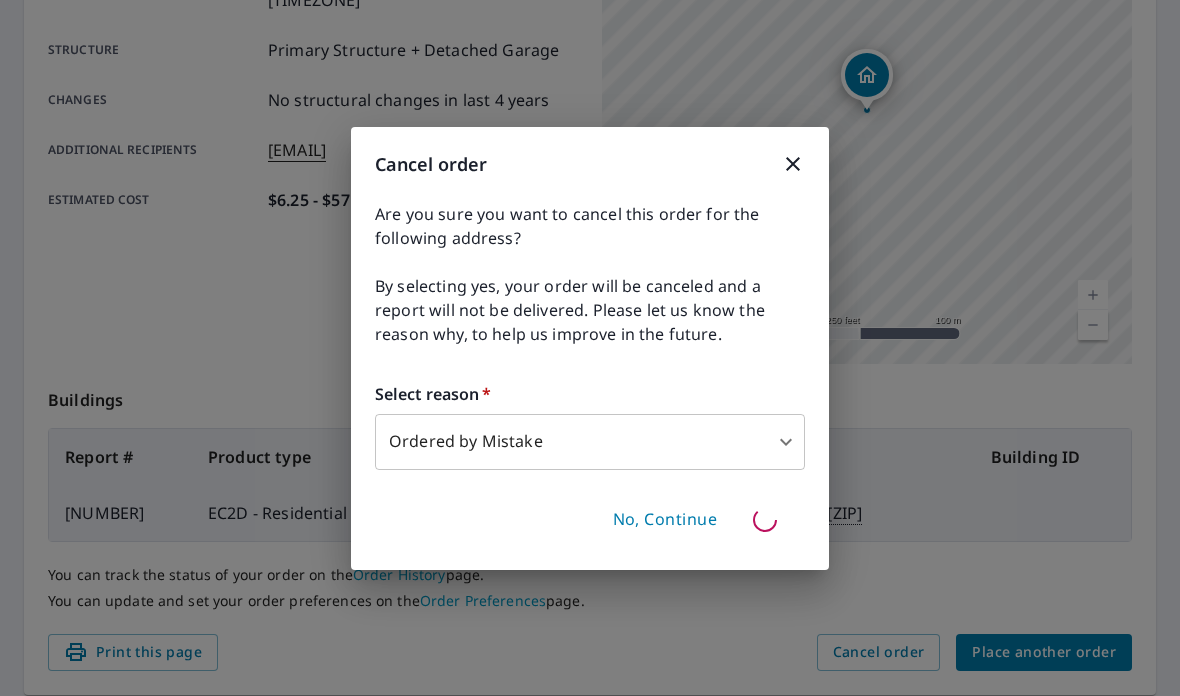type 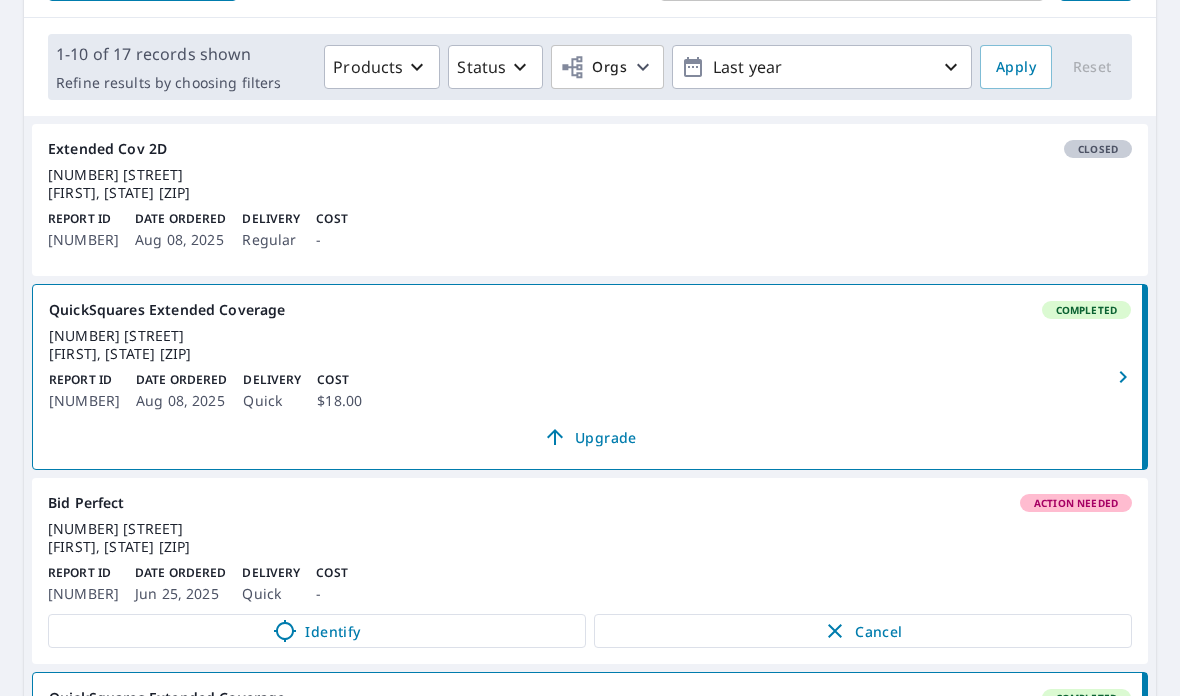 click on "Report ID [NUMBER] Date Ordered [MONTH] [DAY], [YEAR] Delivery Regular Cost -" at bounding box center (590, 231) 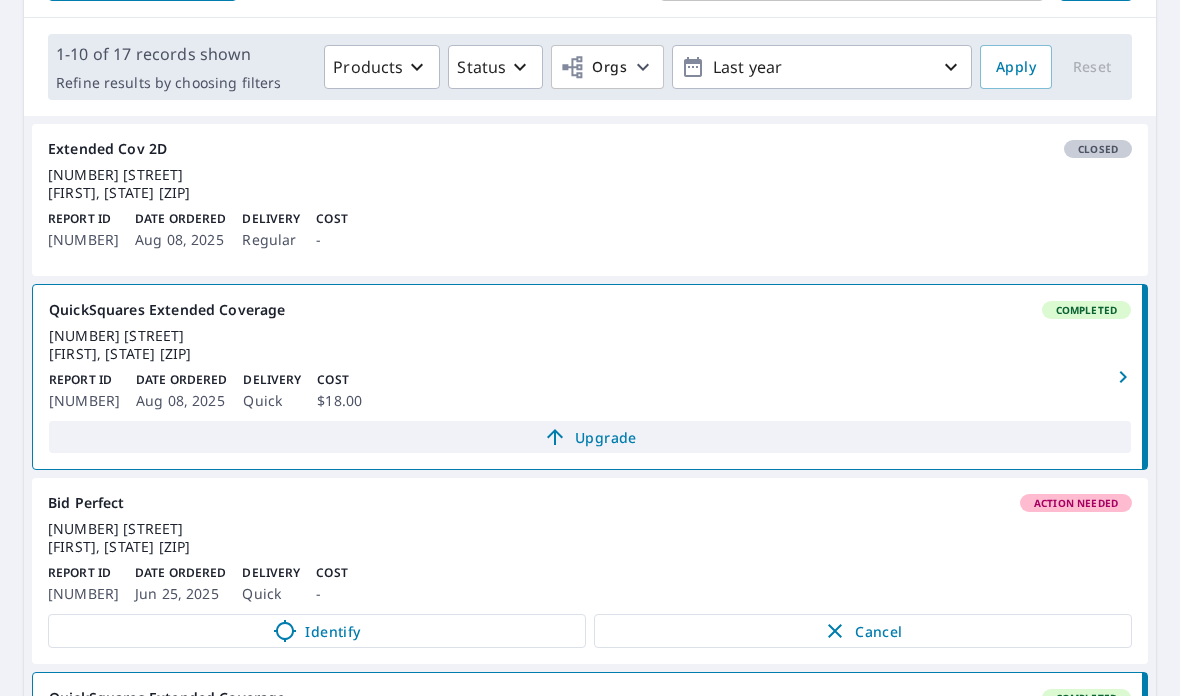 click on "Upgrade" at bounding box center [590, 437] 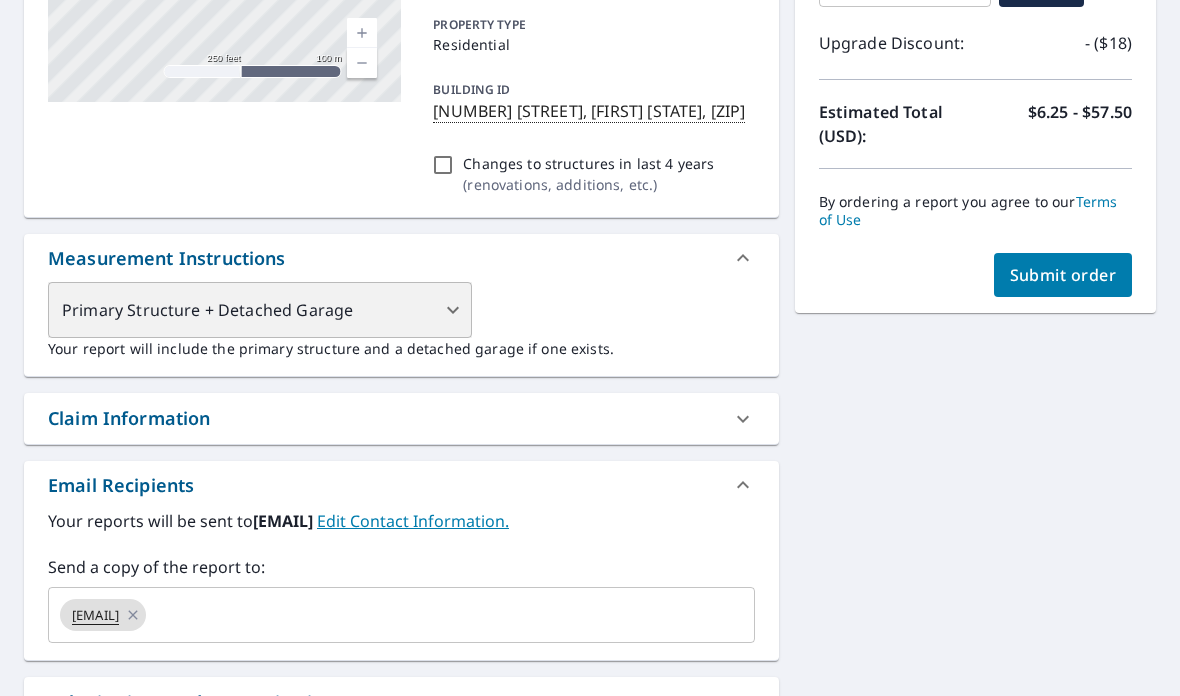 click on "Primary Structure + Detached Garage" at bounding box center (260, 310) 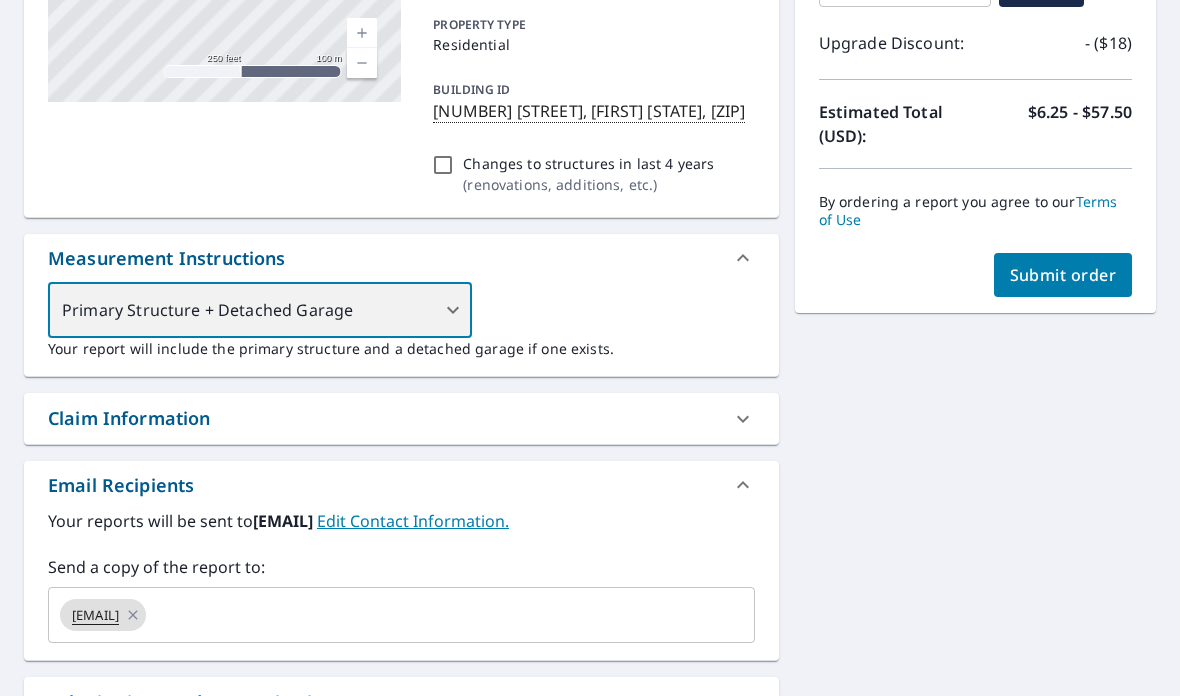 click on "Primary Structure + Detached Garage" at bounding box center [260, 310] 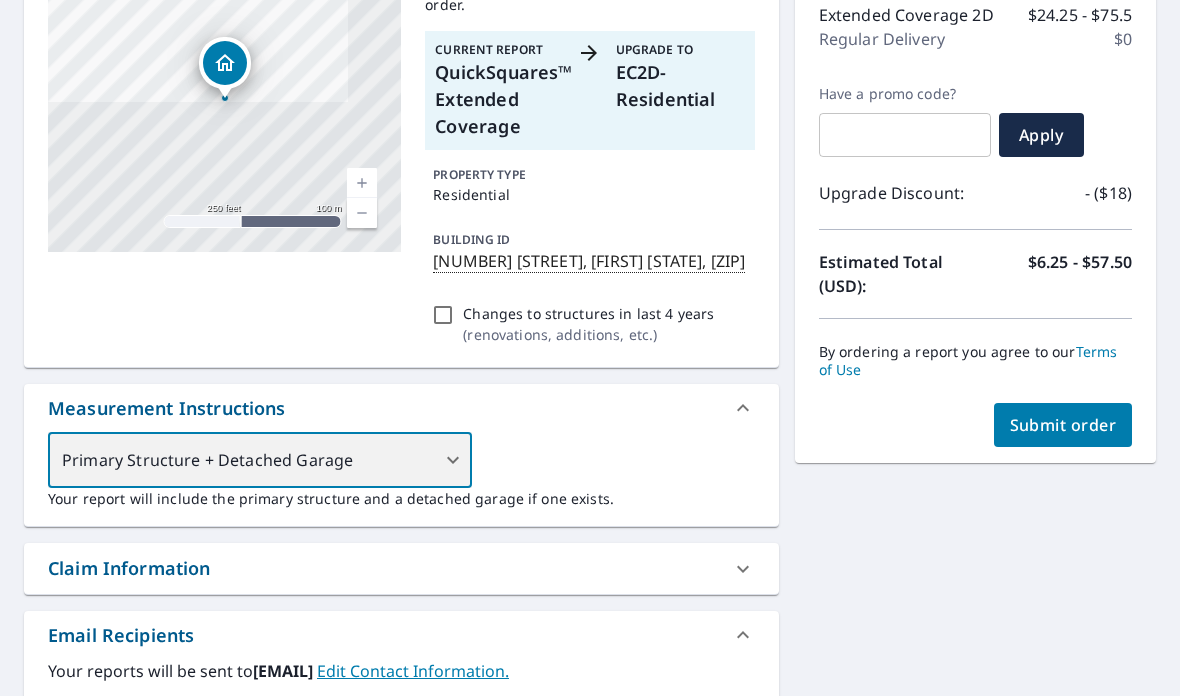scroll, scrollTop: 267, scrollLeft: 0, axis: vertical 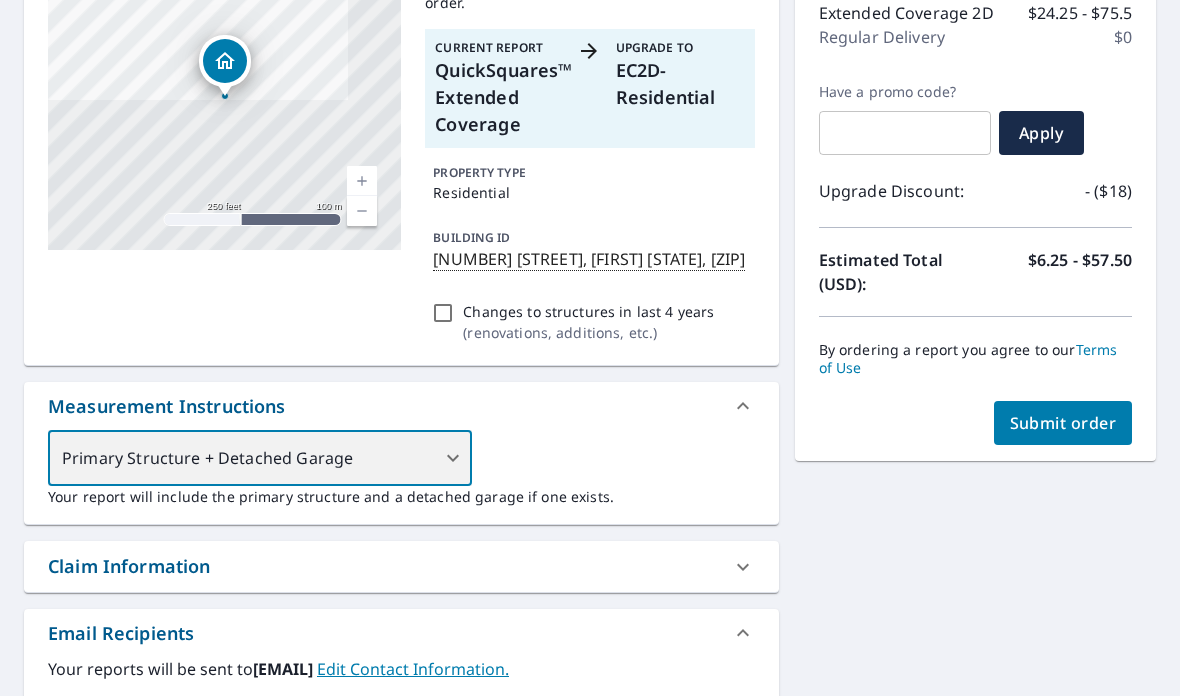 click on "Primary Structure + Detached Garage" at bounding box center (260, 458) 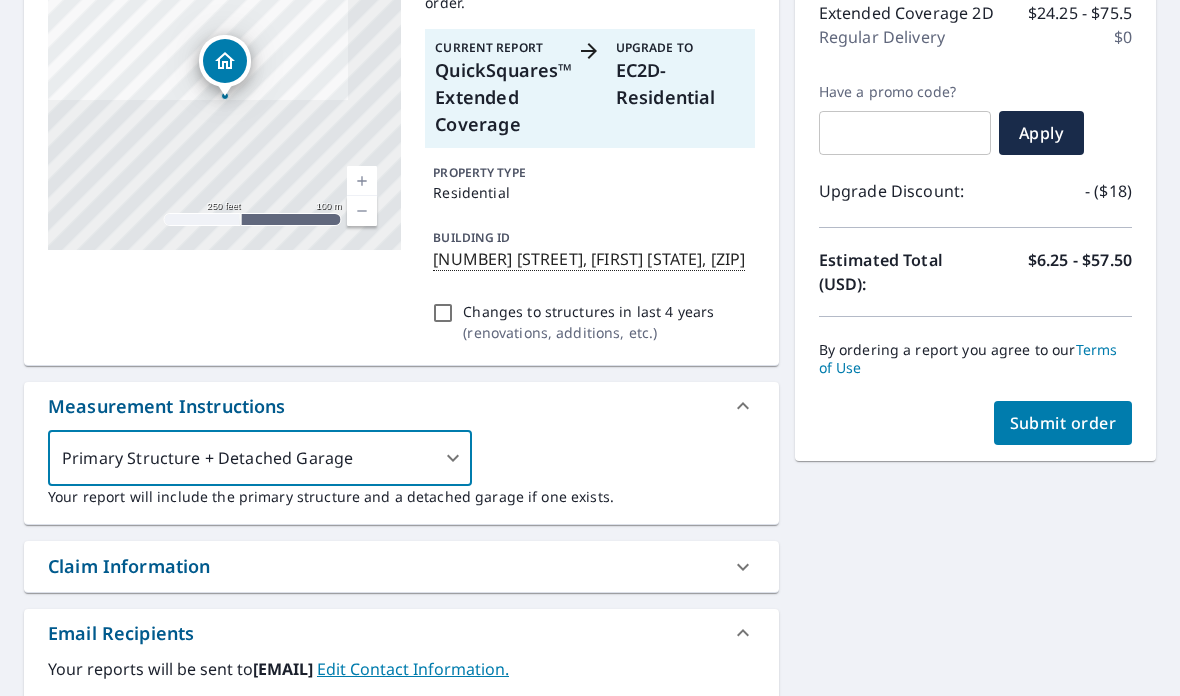 click on "Your report will include the primary structure and a detached garage if one exists." at bounding box center (401, 496) 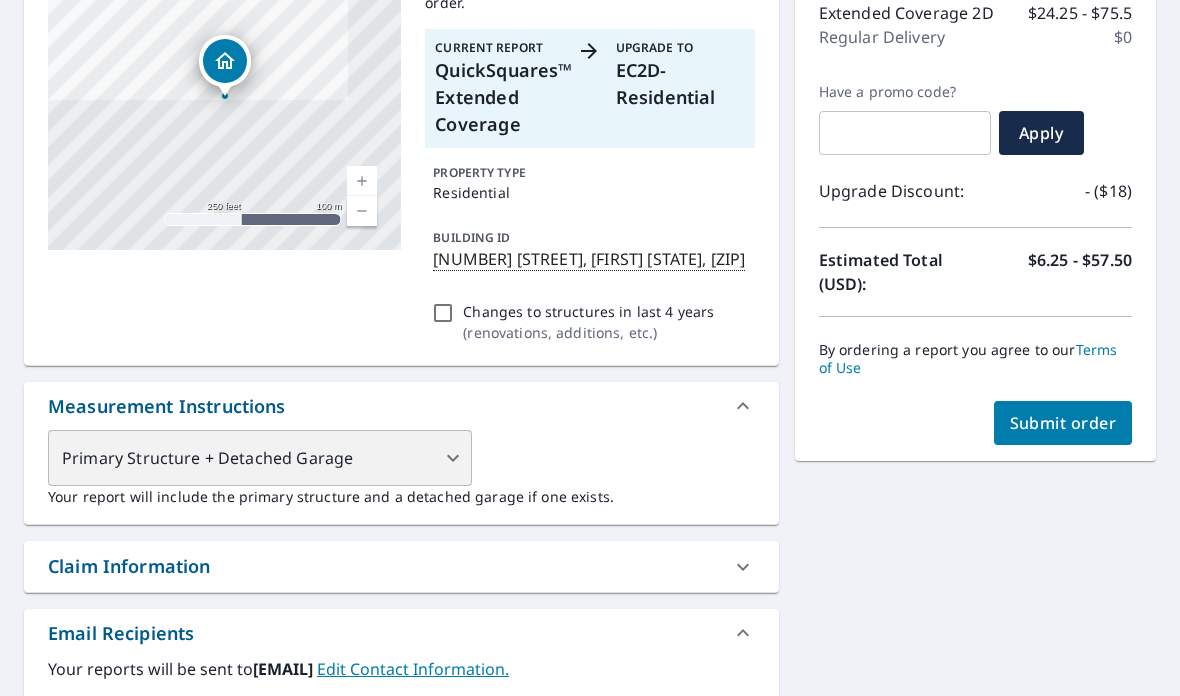 click on "Primary Structure + Detached Garage" at bounding box center [260, 458] 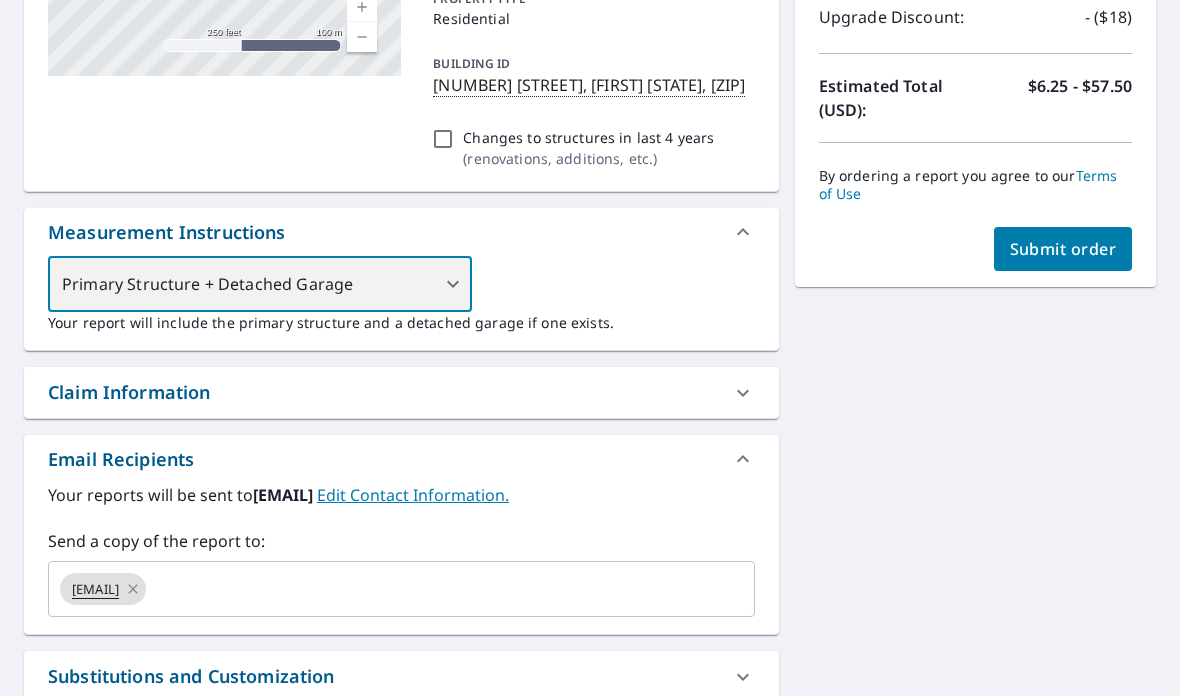 scroll, scrollTop: 474, scrollLeft: 0, axis: vertical 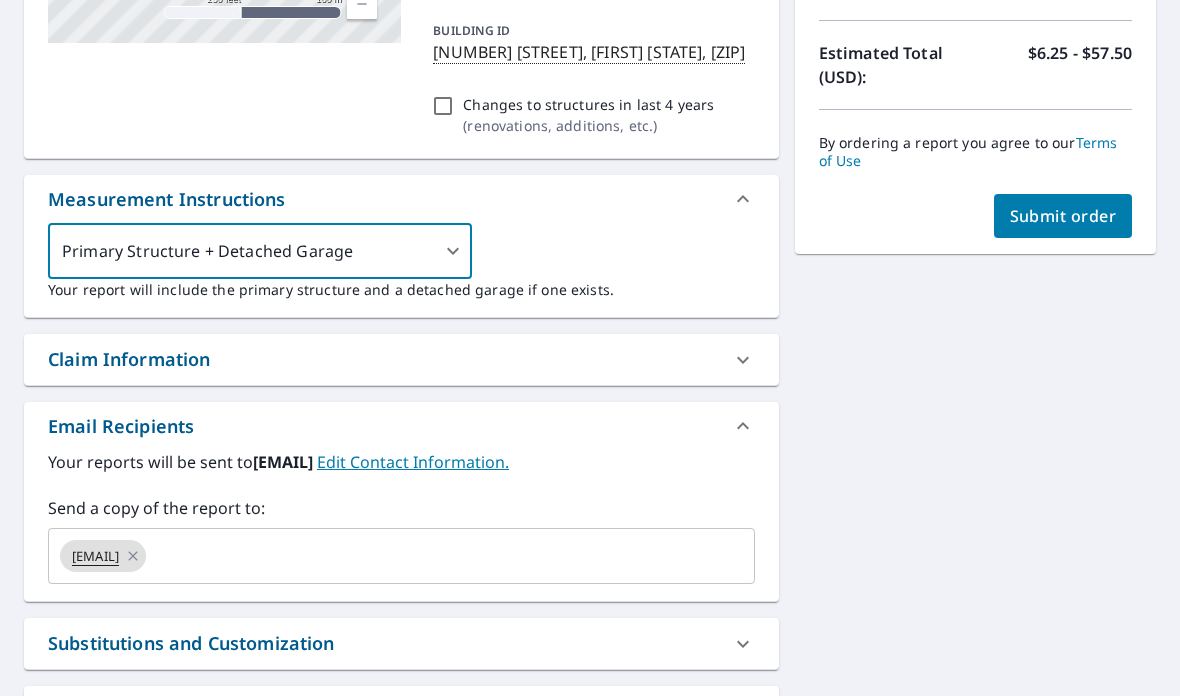 click at bounding box center (432, 556) 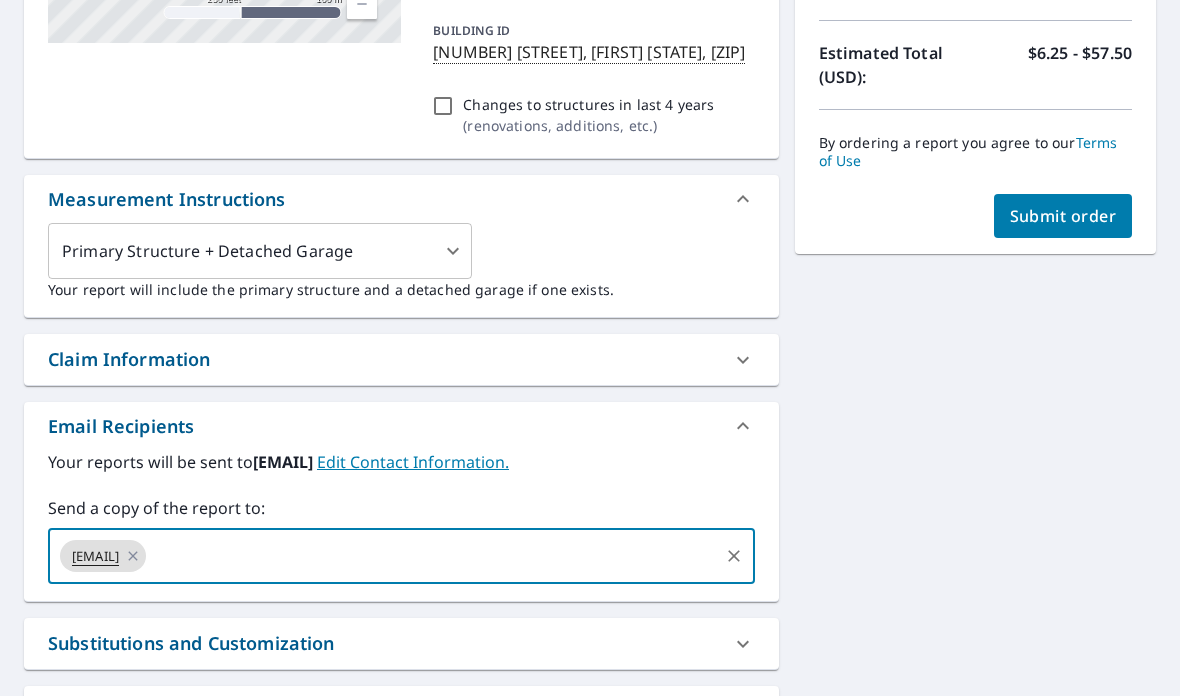 scroll, scrollTop: 80, scrollLeft: 0, axis: vertical 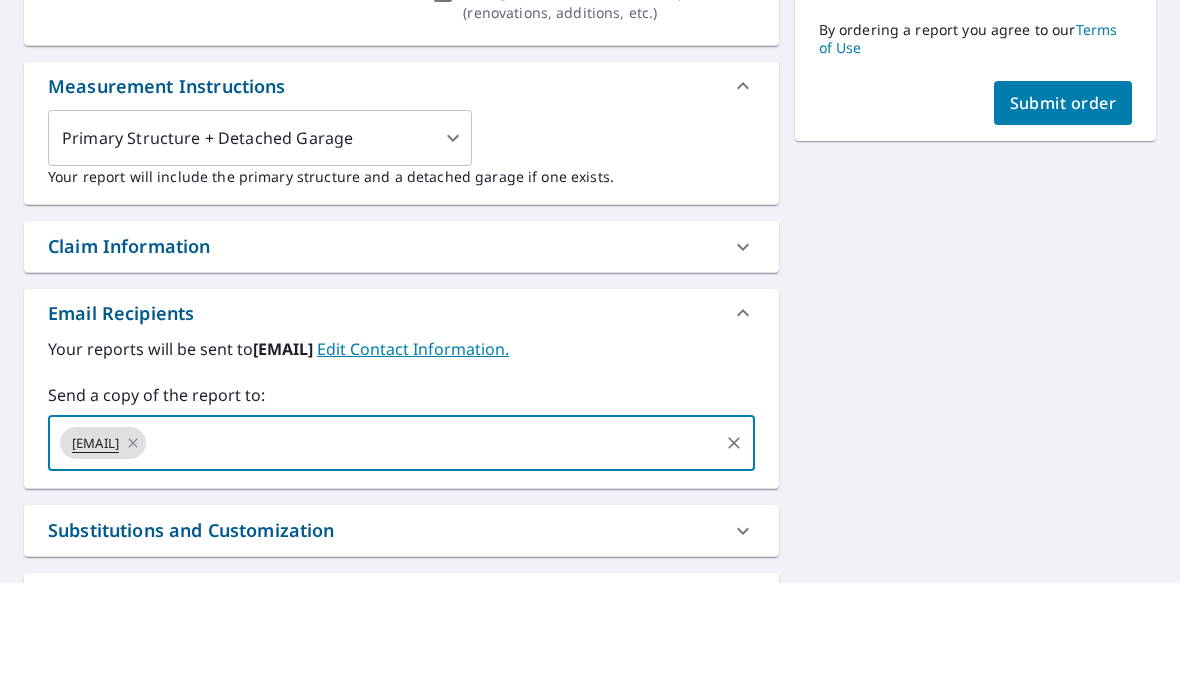 click on "Edit Contact Information." at bounding box center [413, 462] 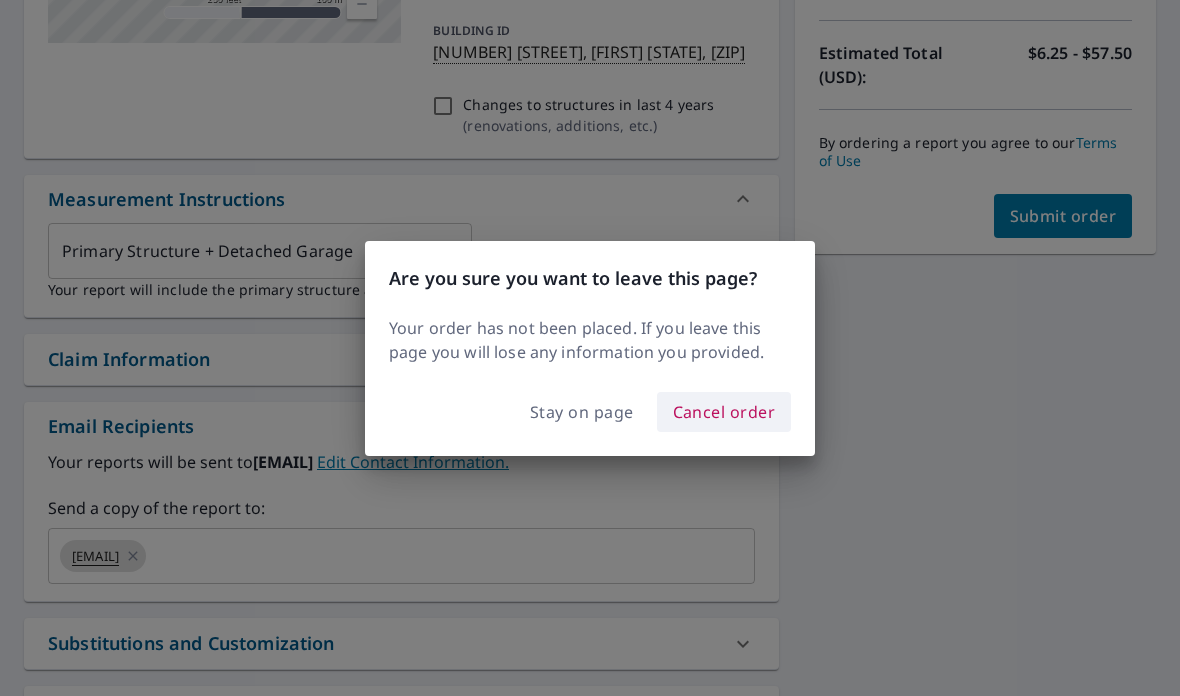 click on "Cancel order" at bounding box center (724, 412) 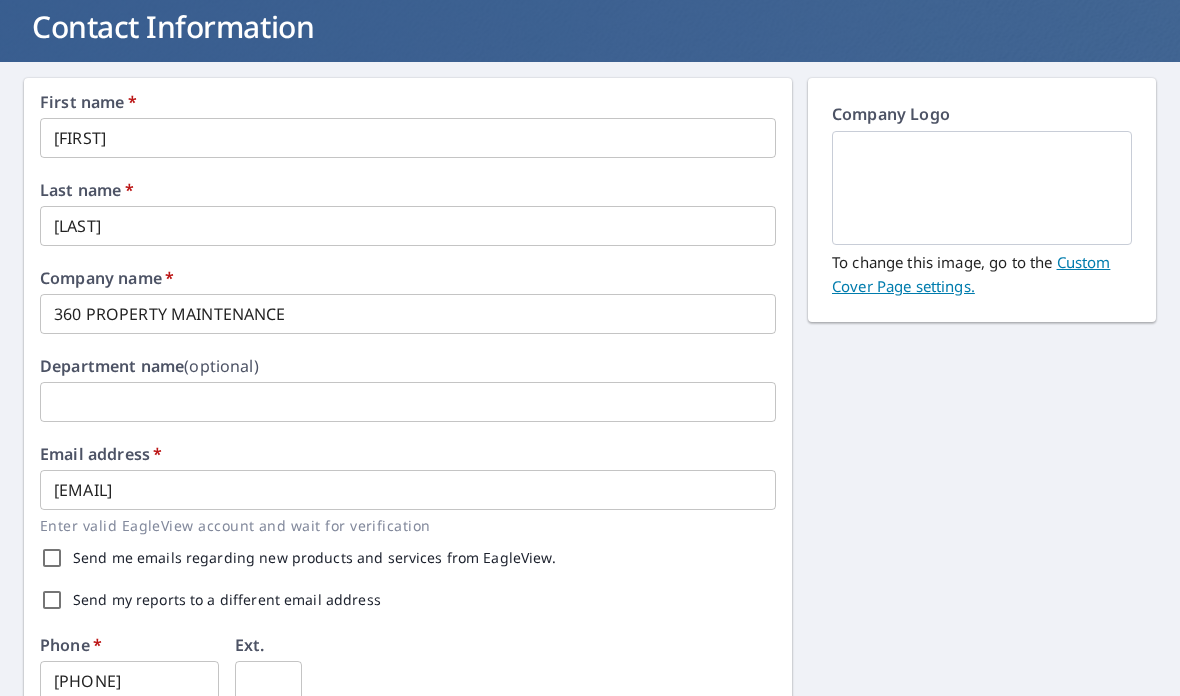 scroll, scrollTop: 42, scrollLeft: 0, axis: vertical 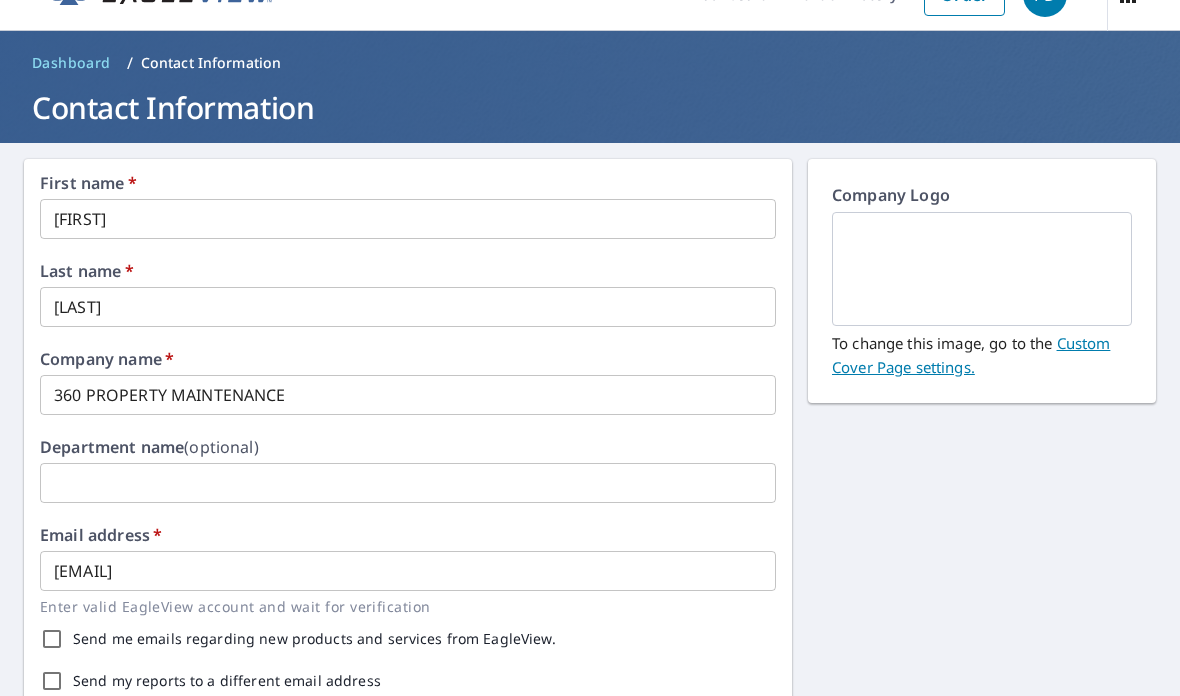 click on "360 PROPERTY MAINTENANCE" at bounding box center [408, 395] 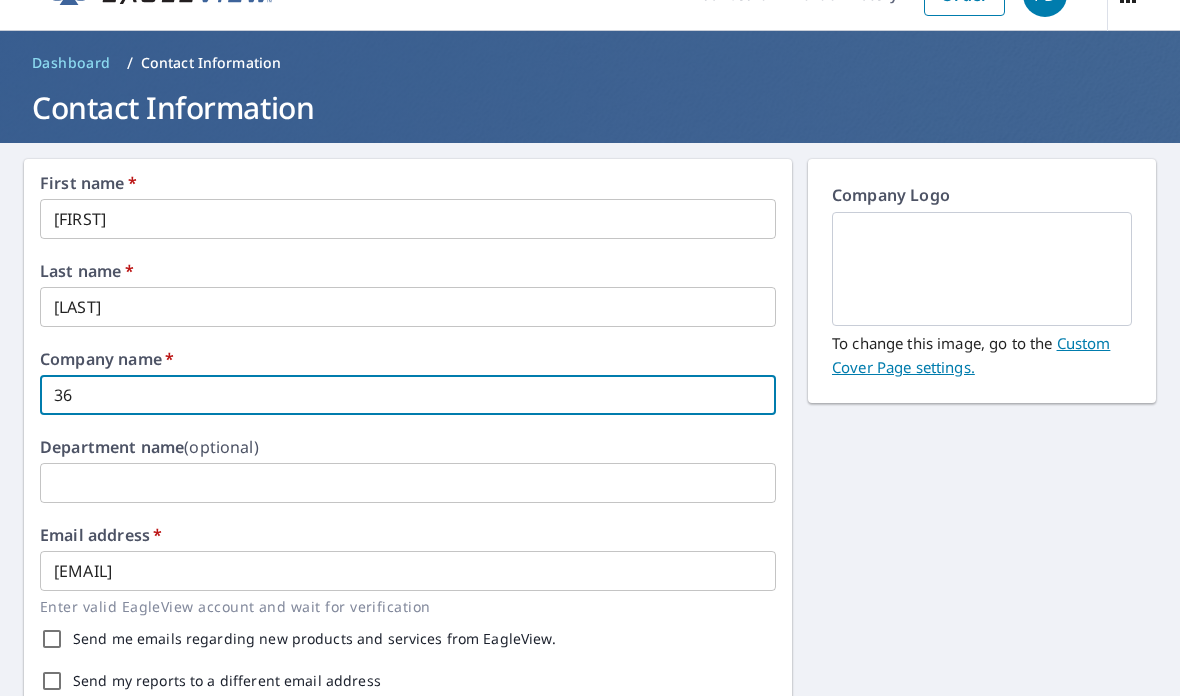 type on "3" 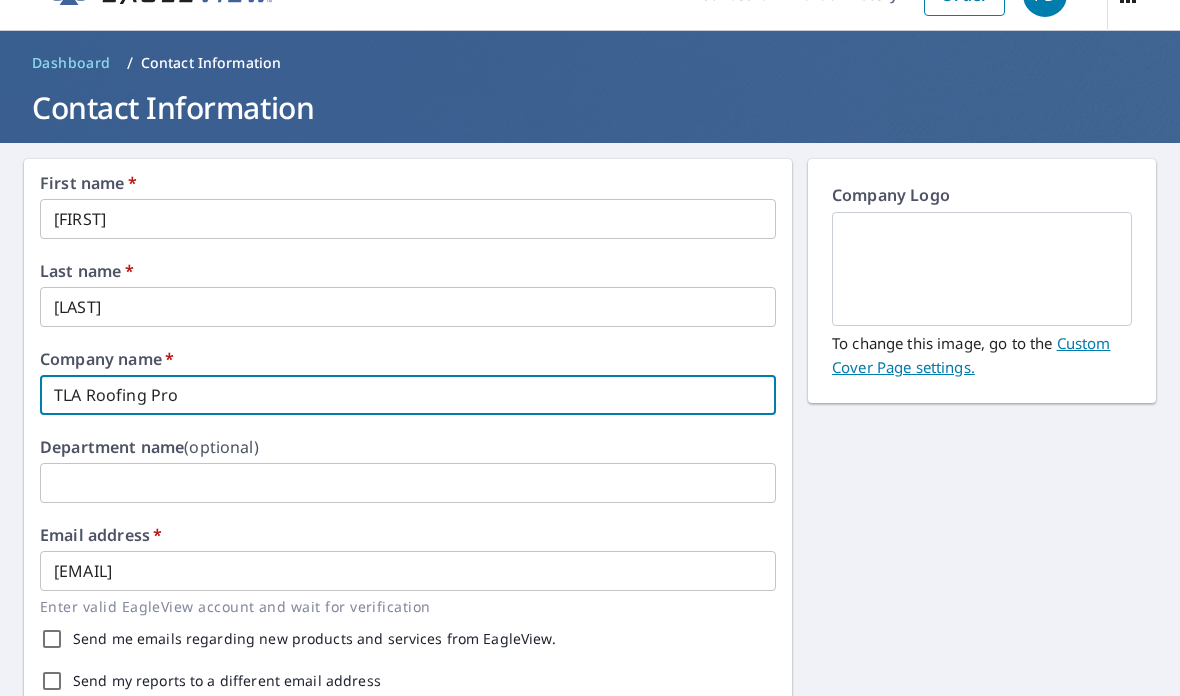 type on "TLA Roofing Pro" 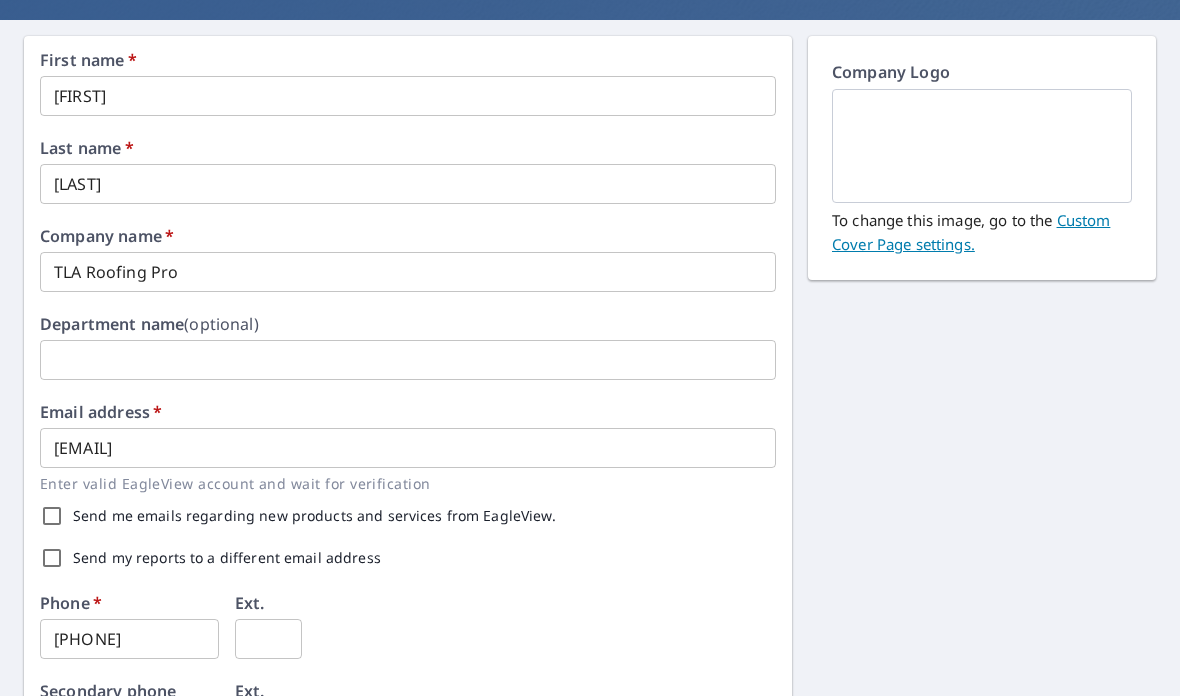 scroll, scrollTop: 176, scrollLeft: 0, axis: vertical 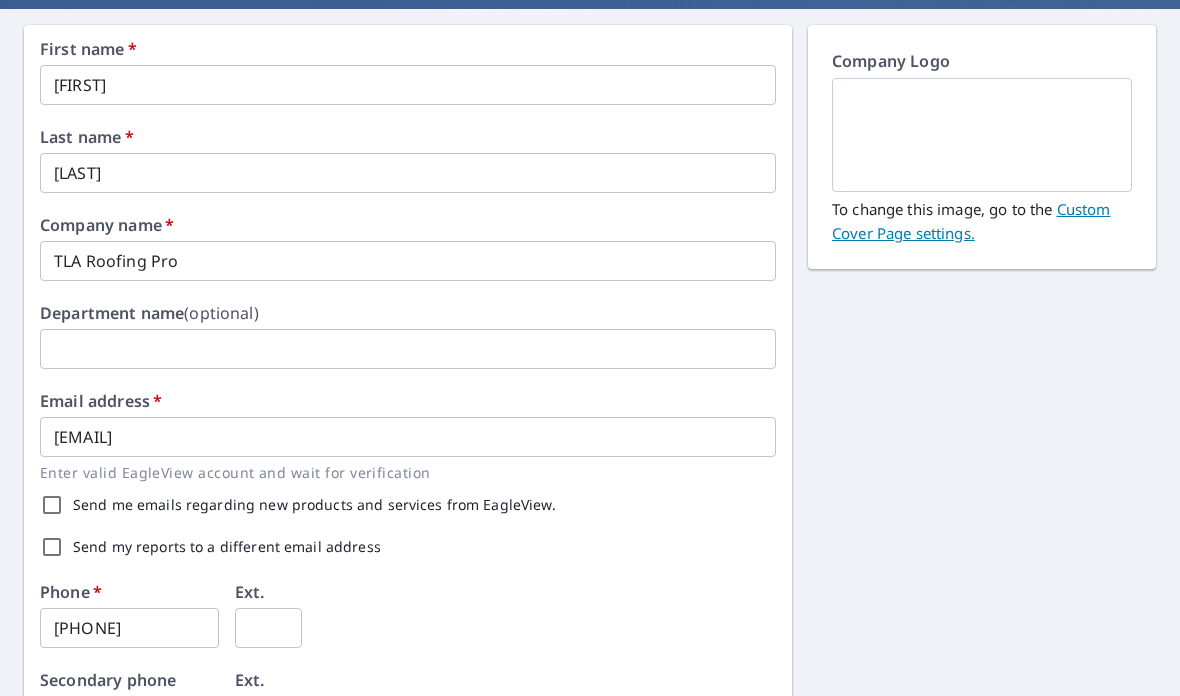 click on "Send my reports to a different email address" at bounding box center (52, 547) 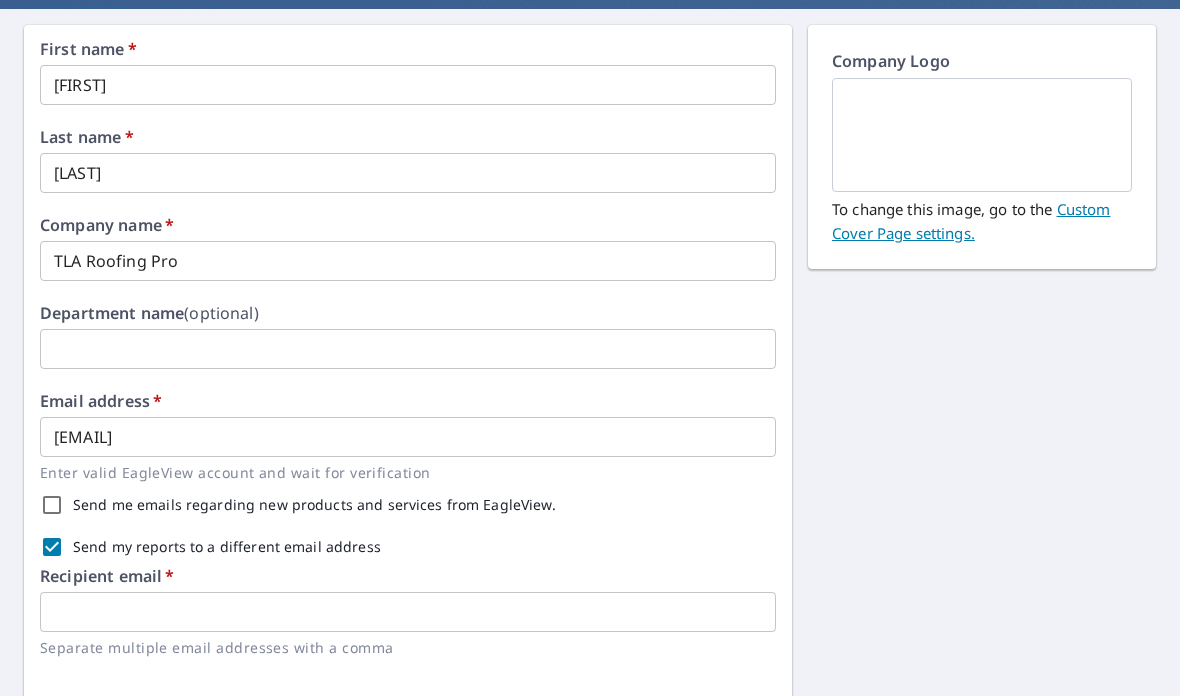 click on "Send my reports to a different email address" at bounding box center [52, 547] 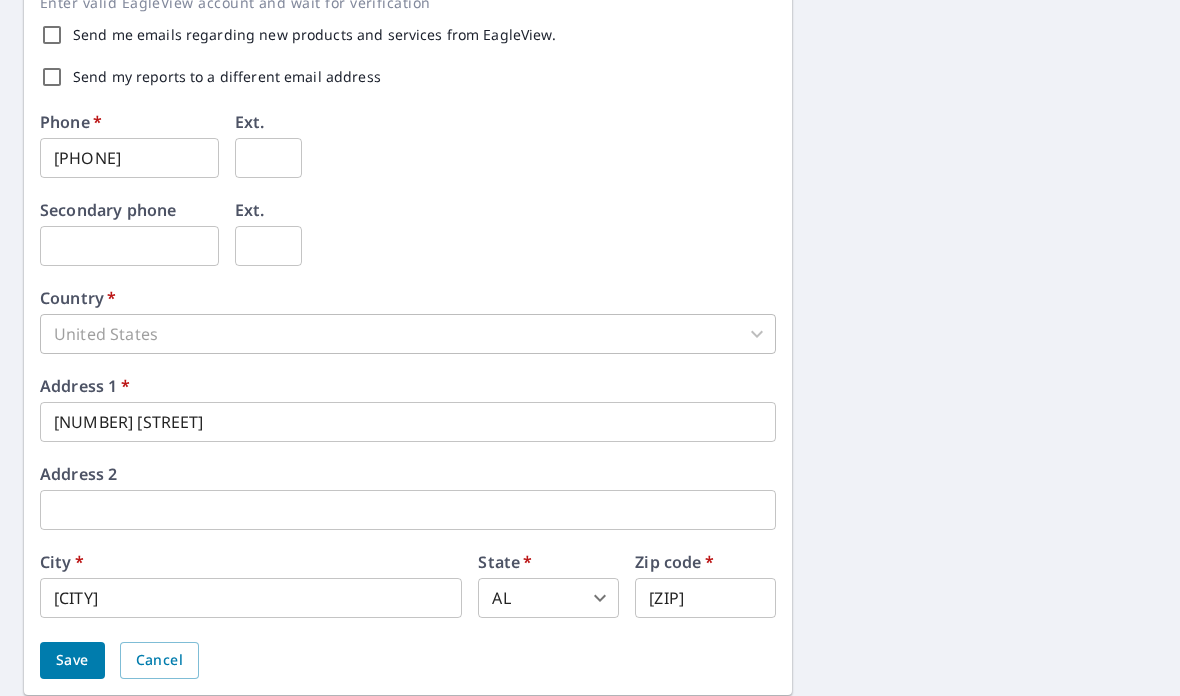 click on "Save" at bounding box center [72, 660] 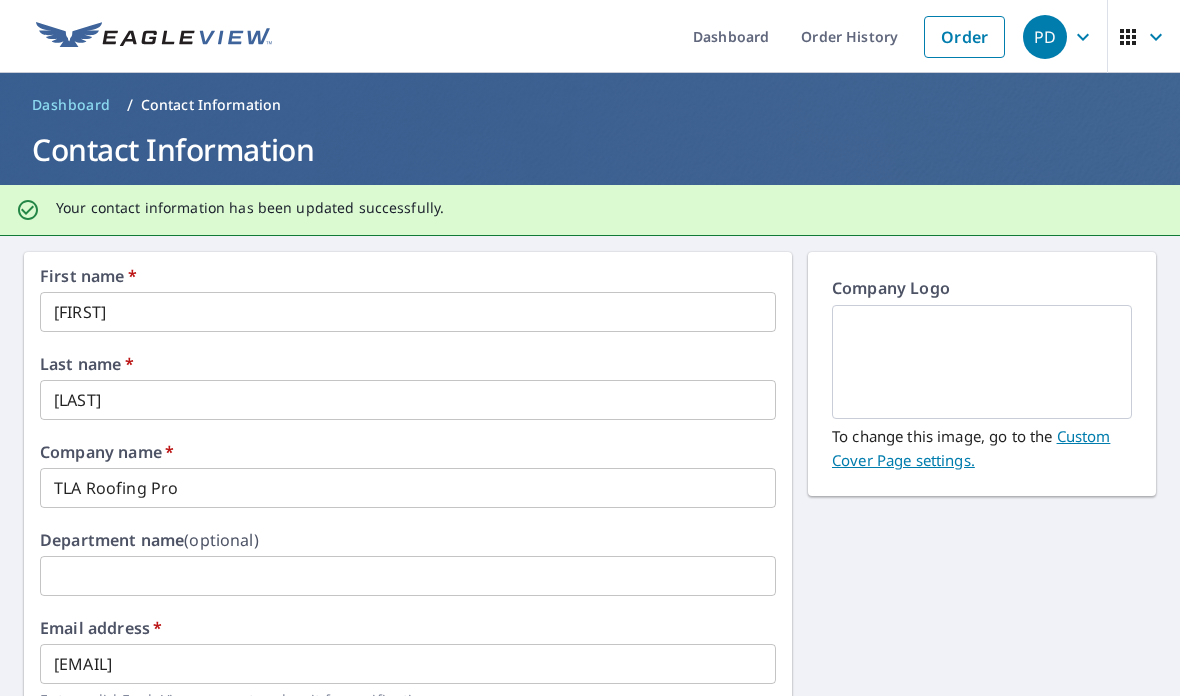 scroll, scrollTop: 0, scrollLeft: 0, axis: both 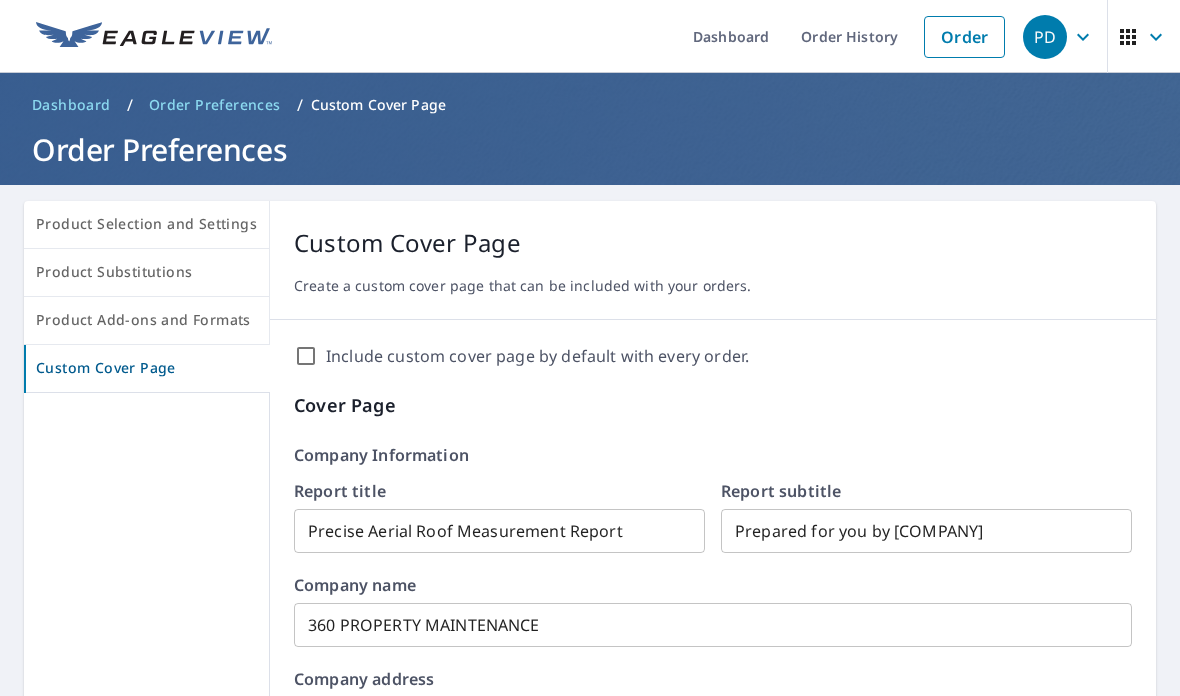click on "360 PROPERTY MAINTENANCE" at bounding box center [713, 625] 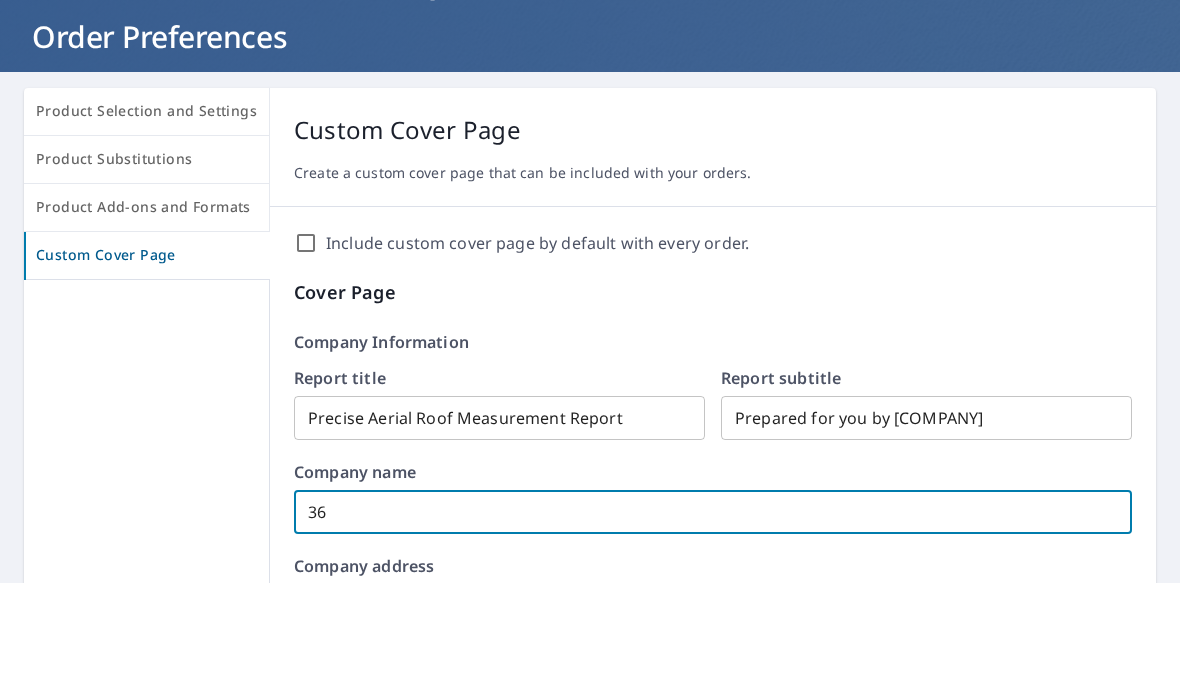 type on "3" 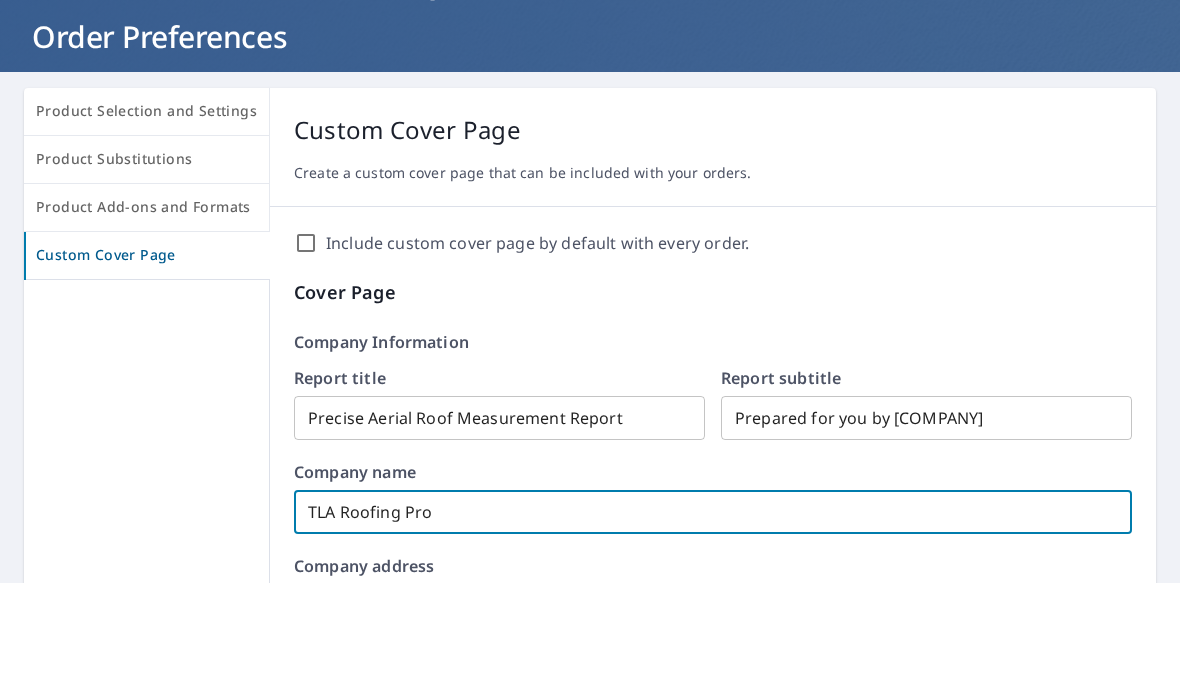 type on "TLA Roofing Pro" 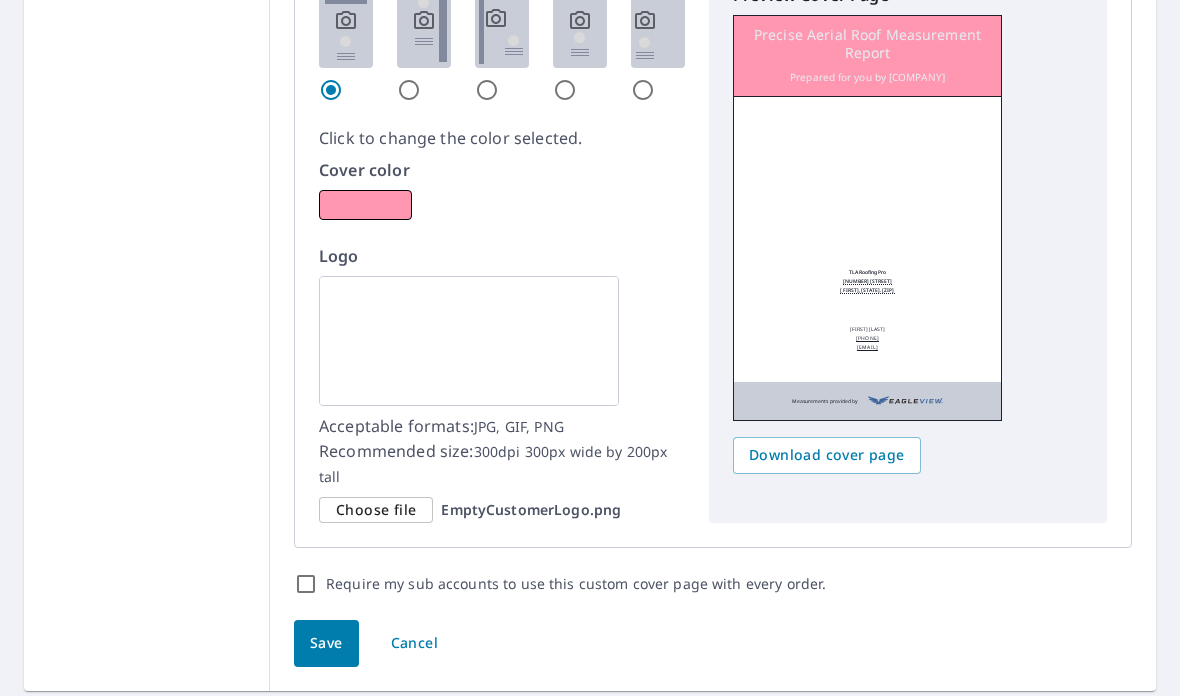 scroll, scrollTop: 1243, scrollLeft: 0, axis: vertical 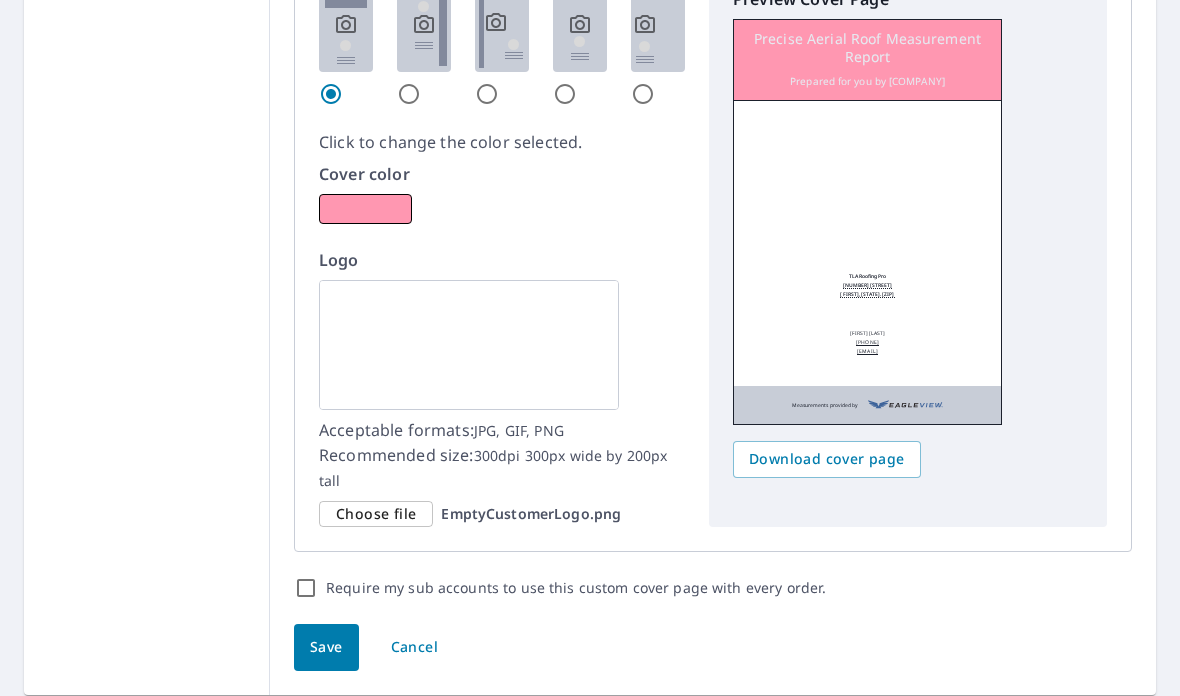 click on "Choose file" at bounding box center (376, 514) 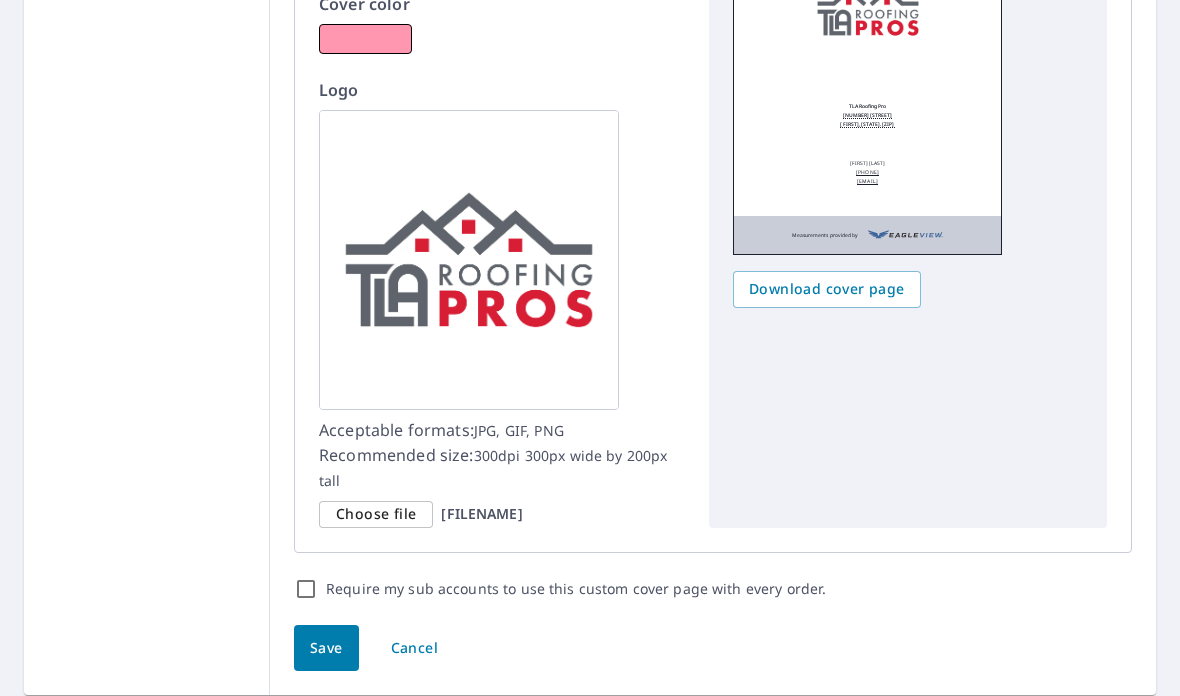 scroll, scrollTop: 1413, scrollLeft: 0, axis: vertical 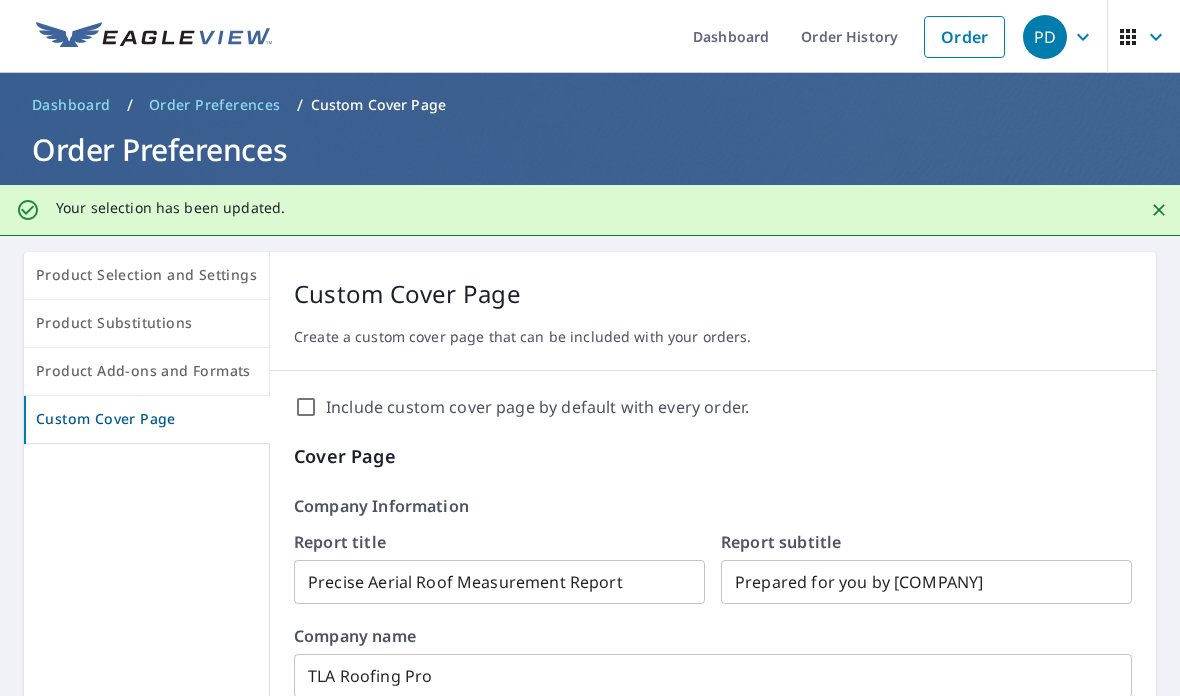 click 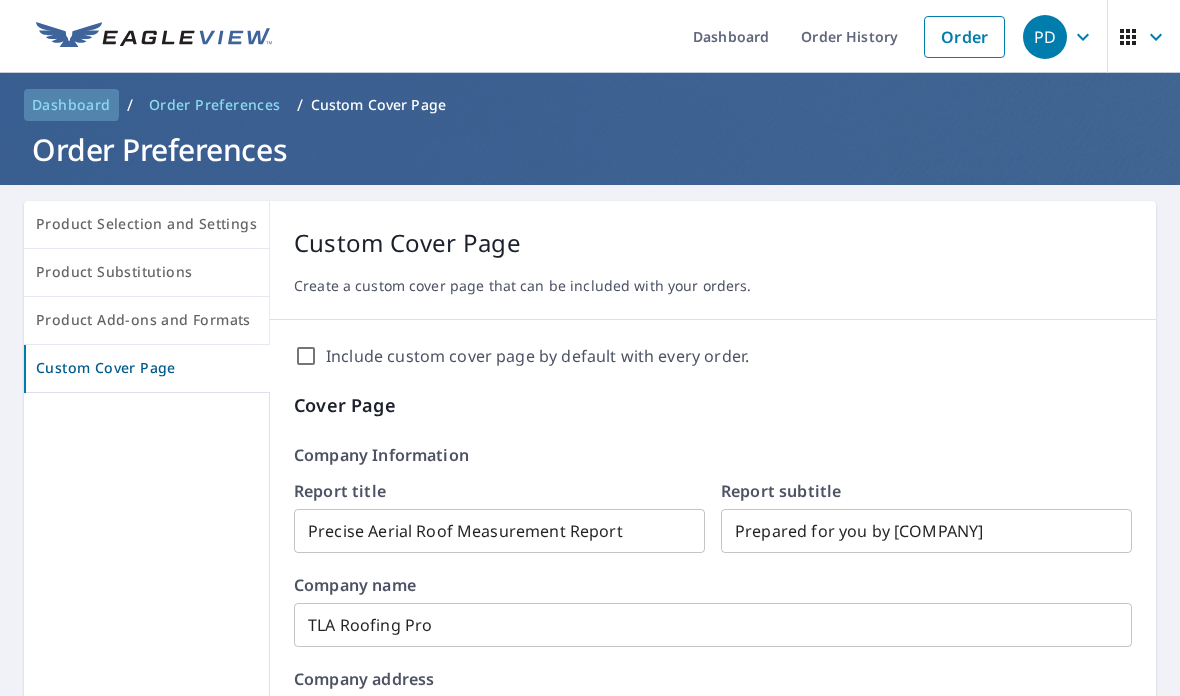 click on "Dashboard" at bounding box center [71, 105] 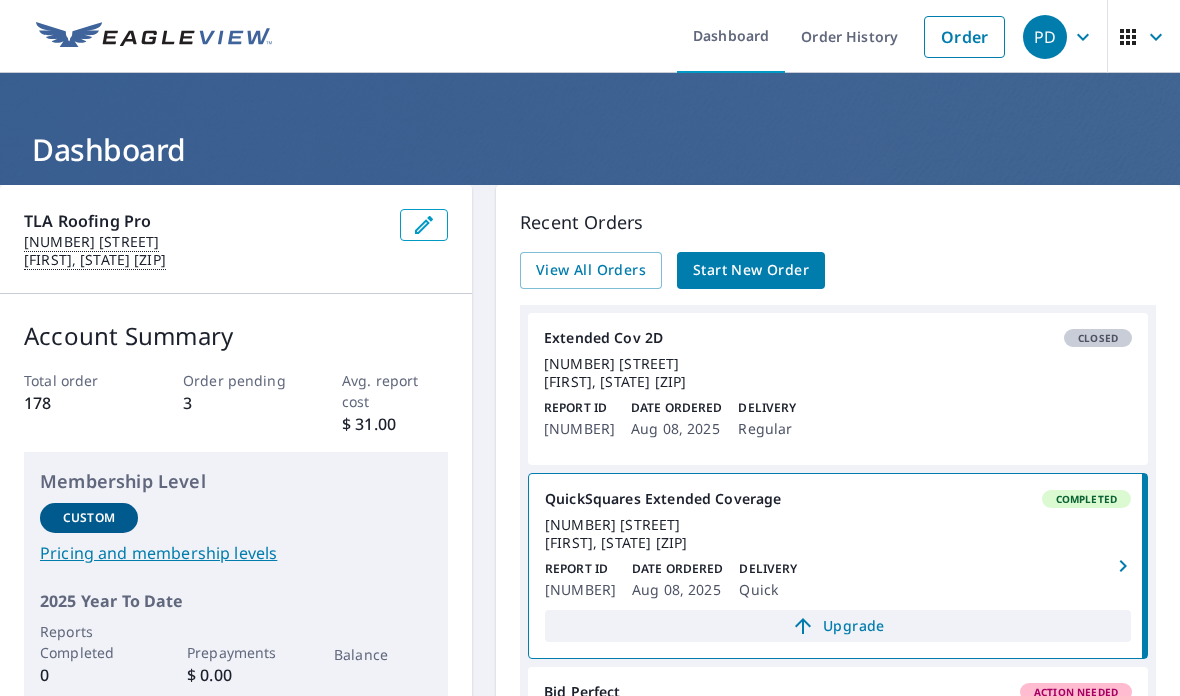 click on "Upgrade" at bounding box center (838, 626) 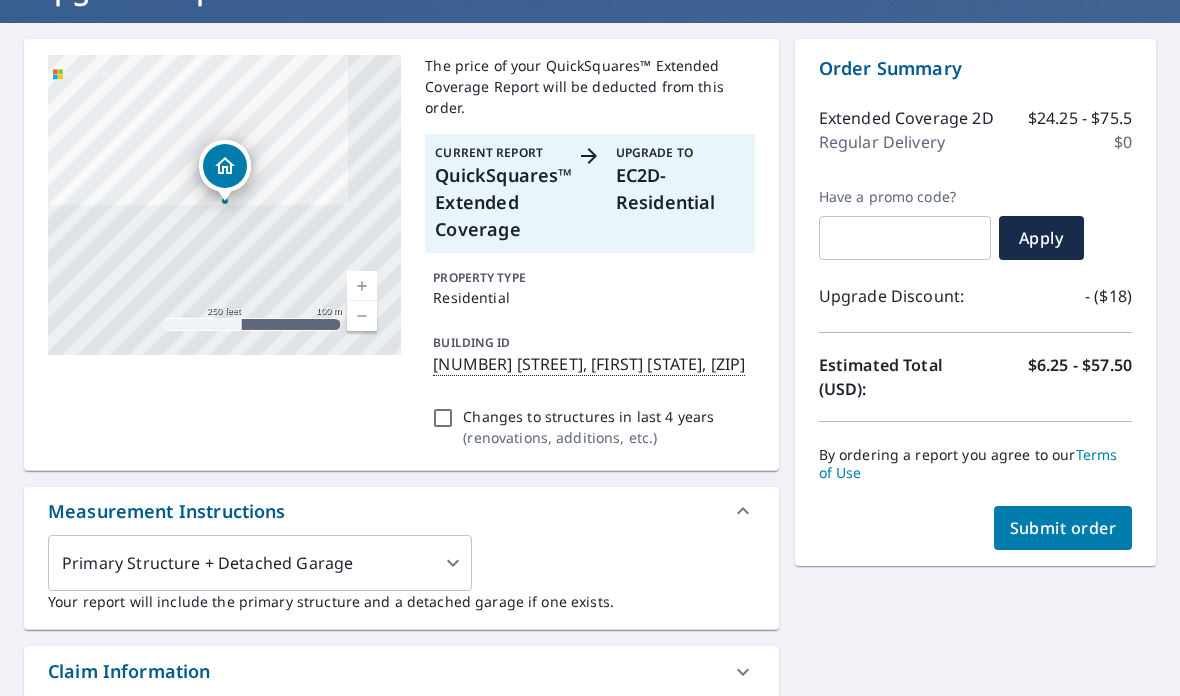 scroll, scrollTop: 163, scrollLeft: 0, axis: vertical 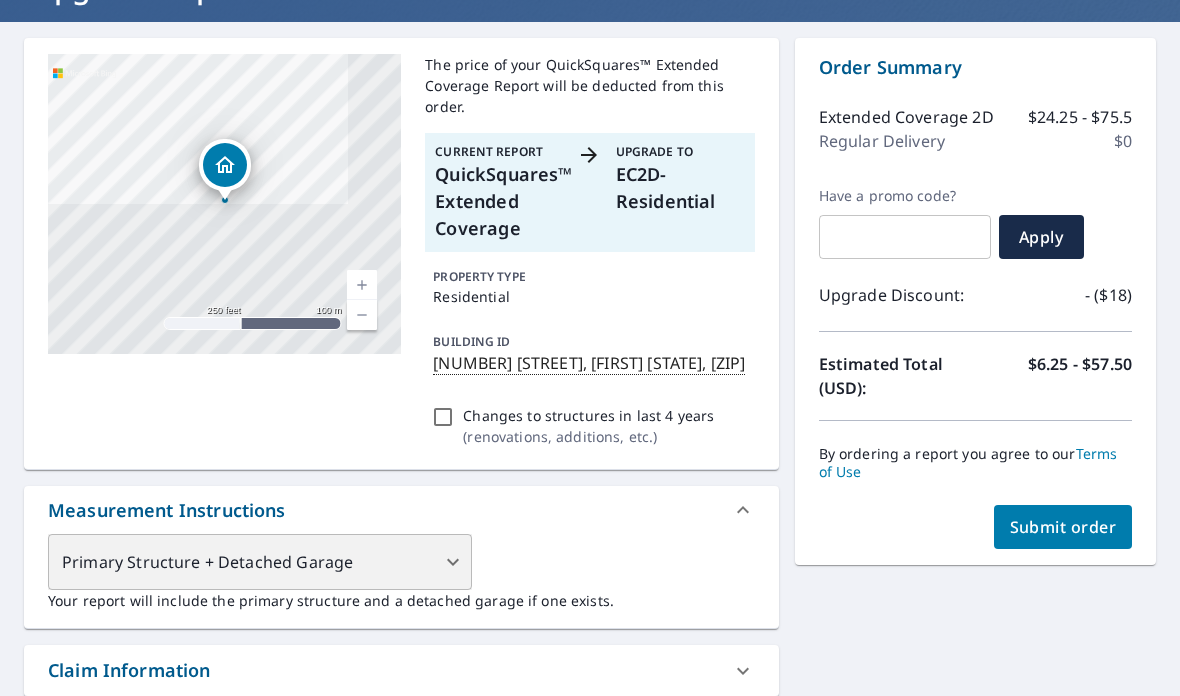 click on "Primary Structure + Detached Garage" at bounding box center (260, 562) 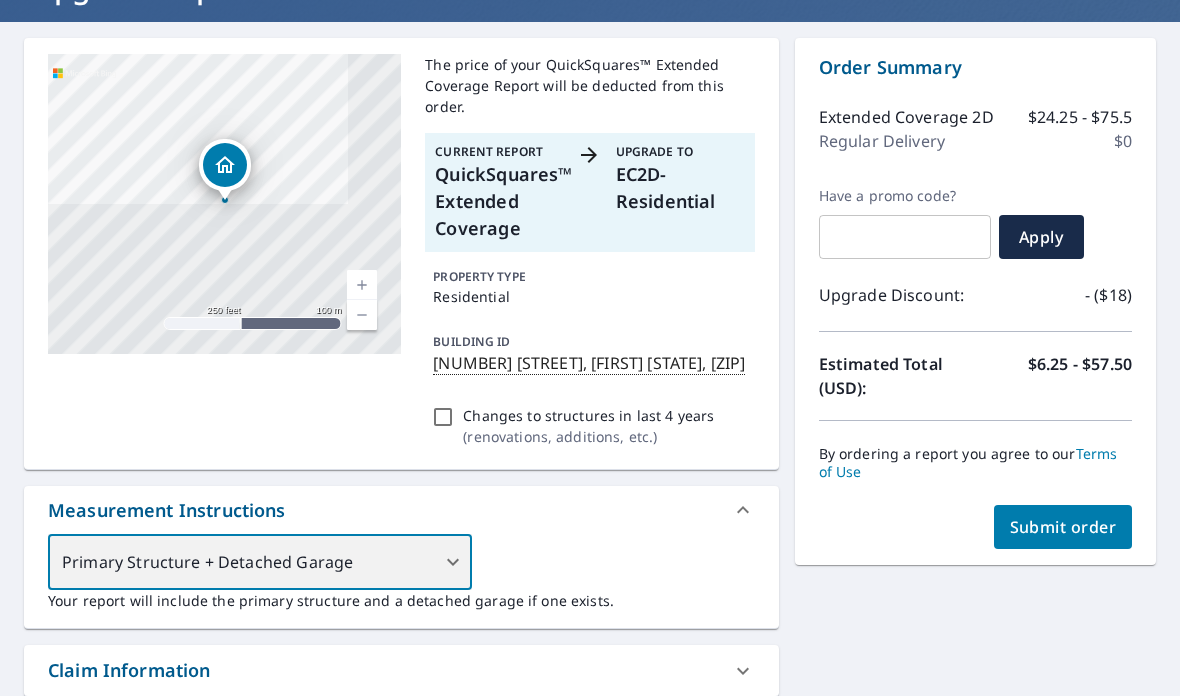 click on "Primary Structure + Detached Garage" at bounding box center (260, 562) 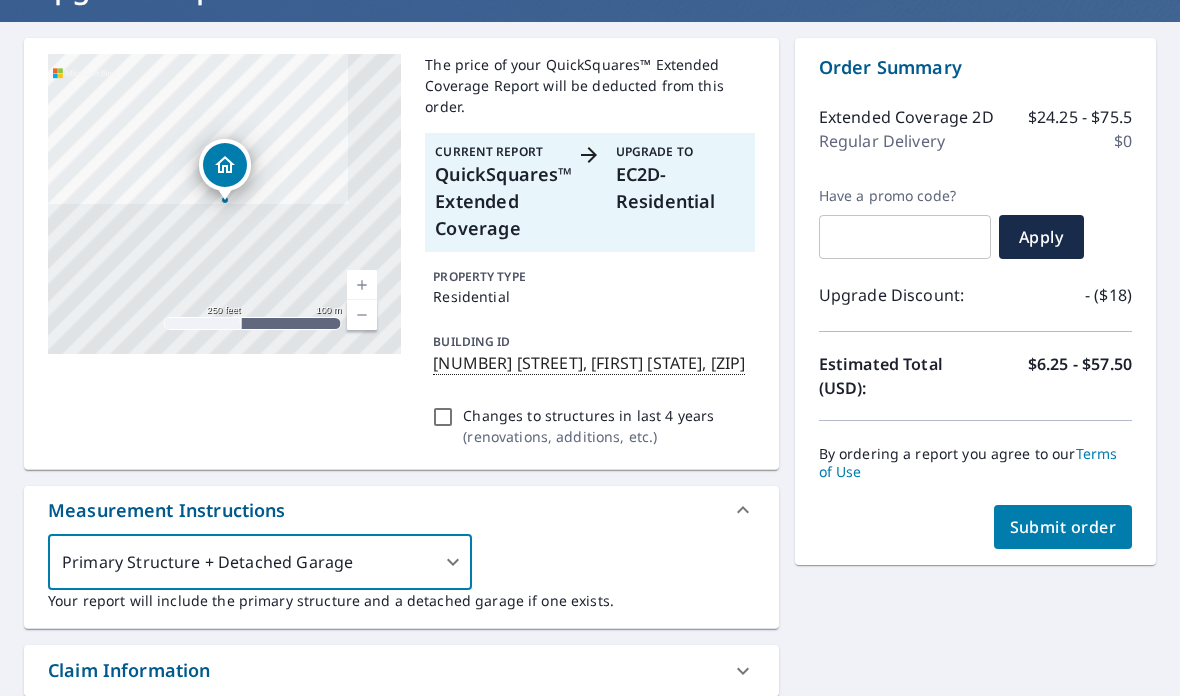 click on "Submit order" at bounding box center (1063, 527) 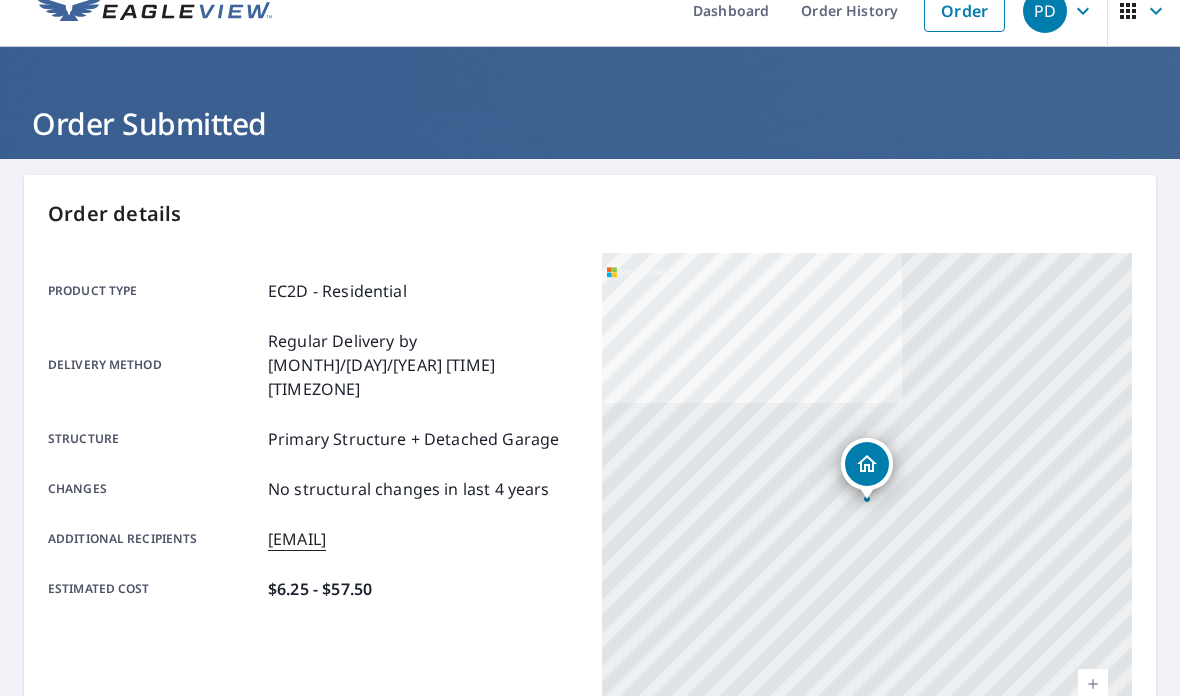 scroll, scrollTop: 23, scrollLeft: 0, axis: vertical 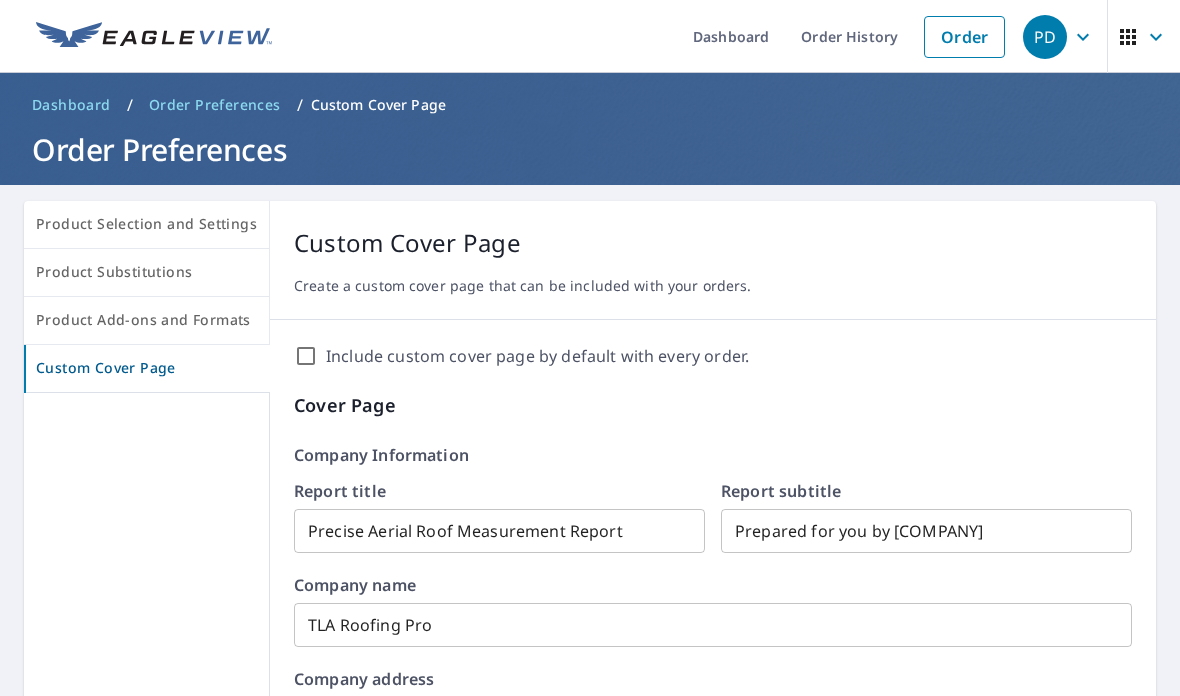 click at bounding box center [1144, 37] 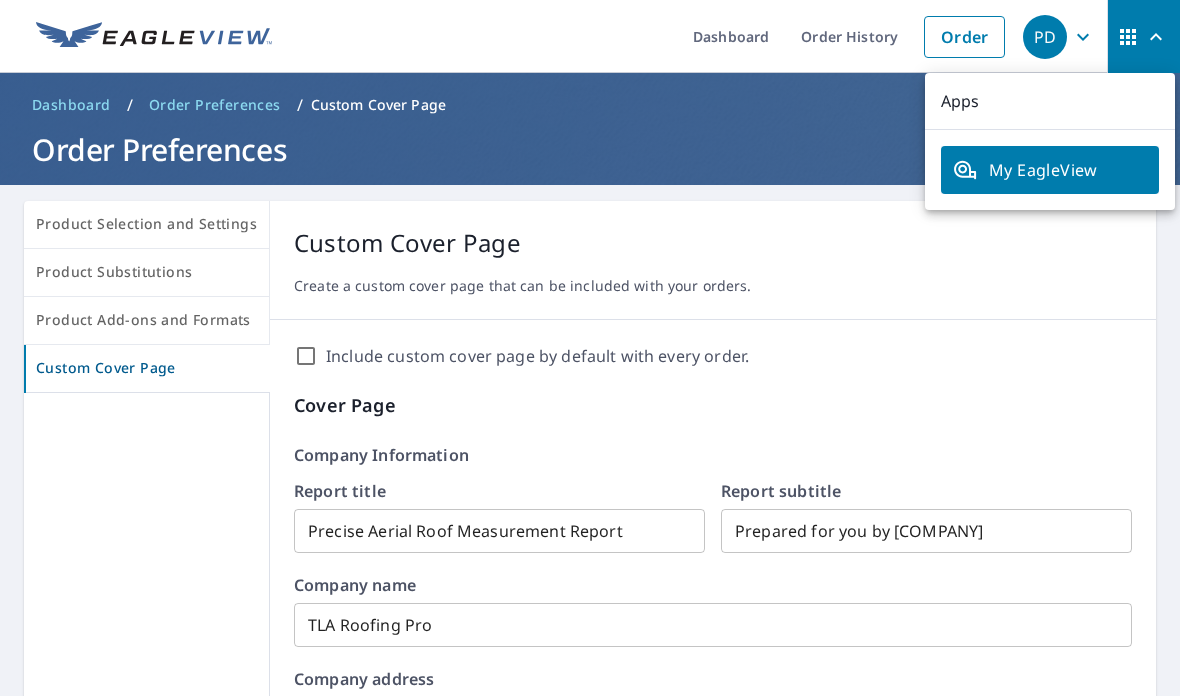 click on "My EagleView" at bounding box center [1050, 170] 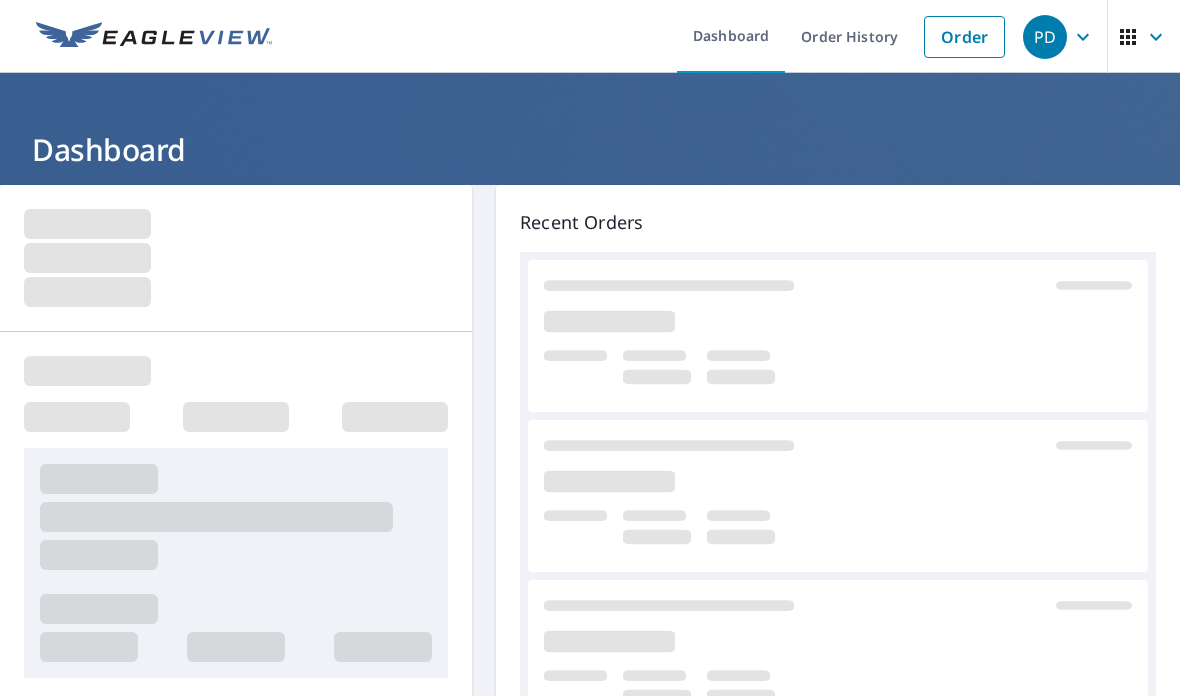 scroll, scrollTop: 0, scrollLeft: 0, axis: both 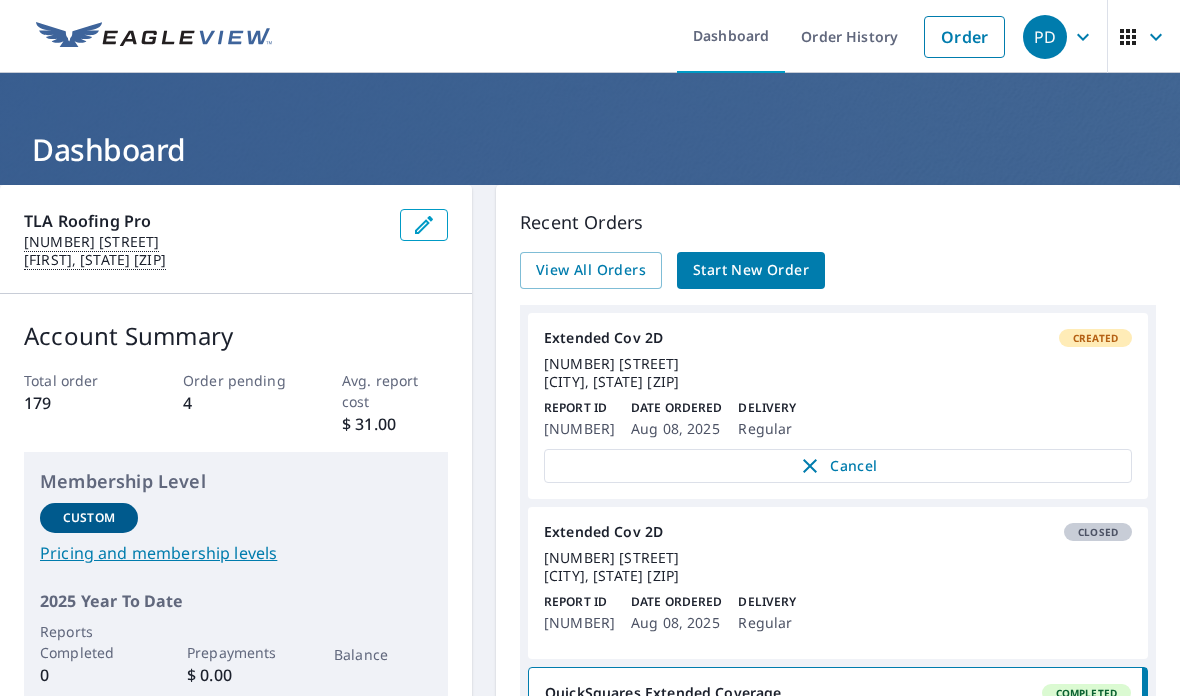 click 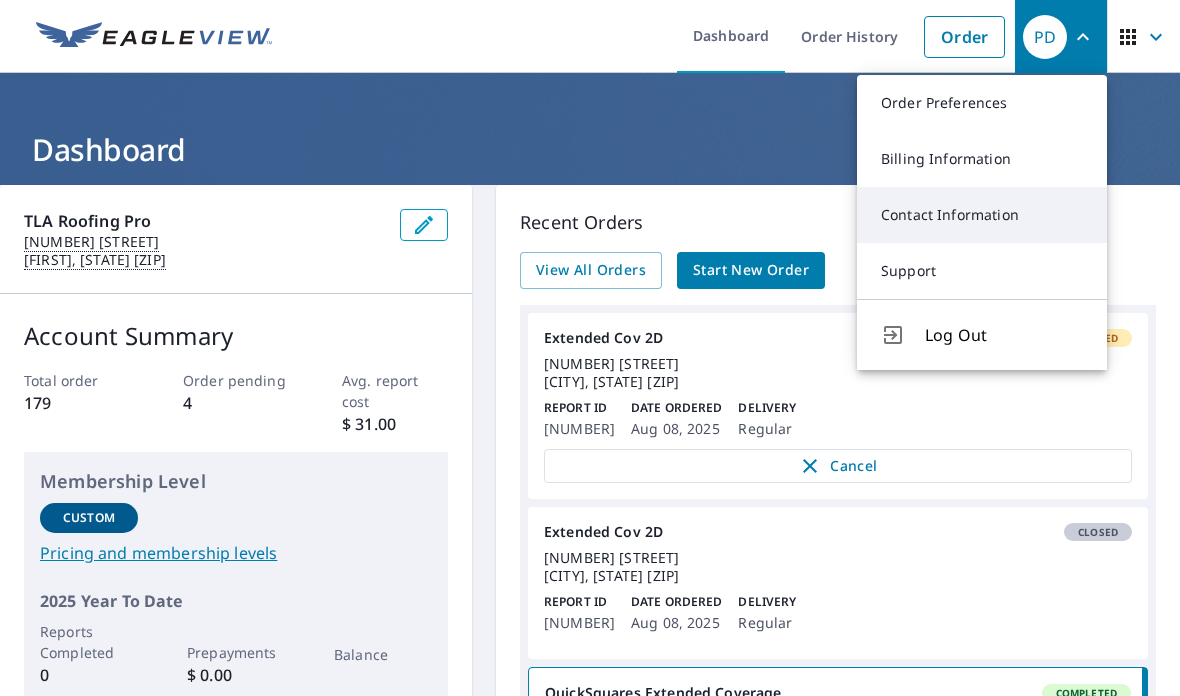 click on "Contact Information" at bounding box center [982, 215] 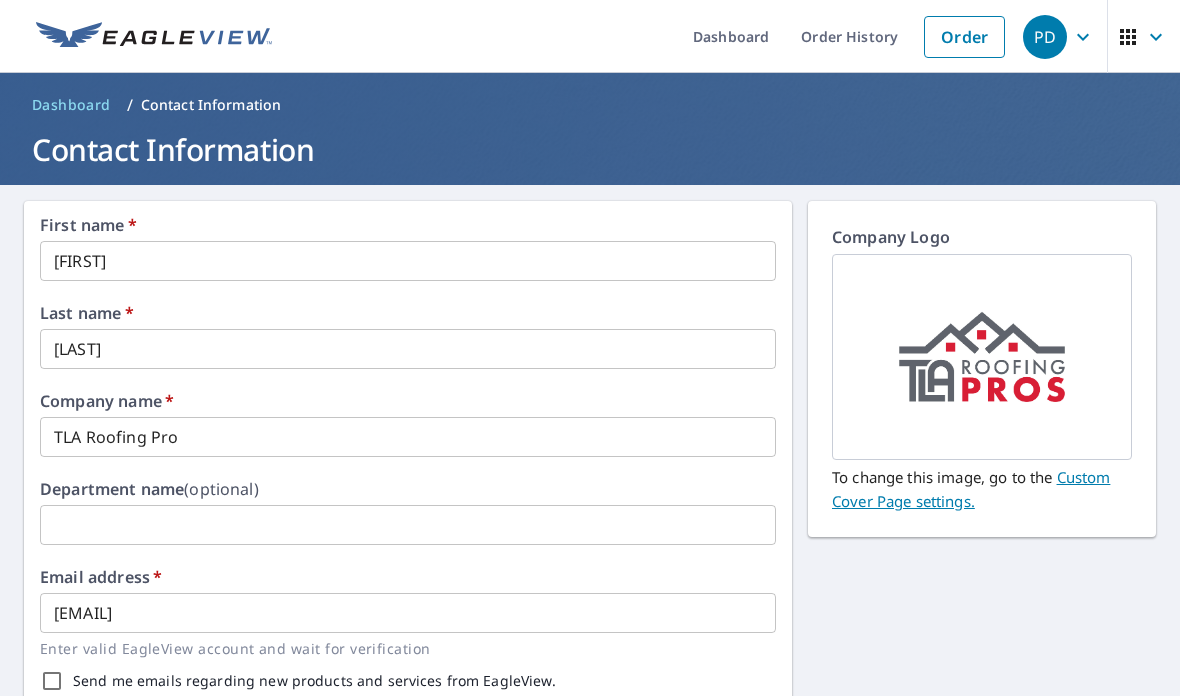 click 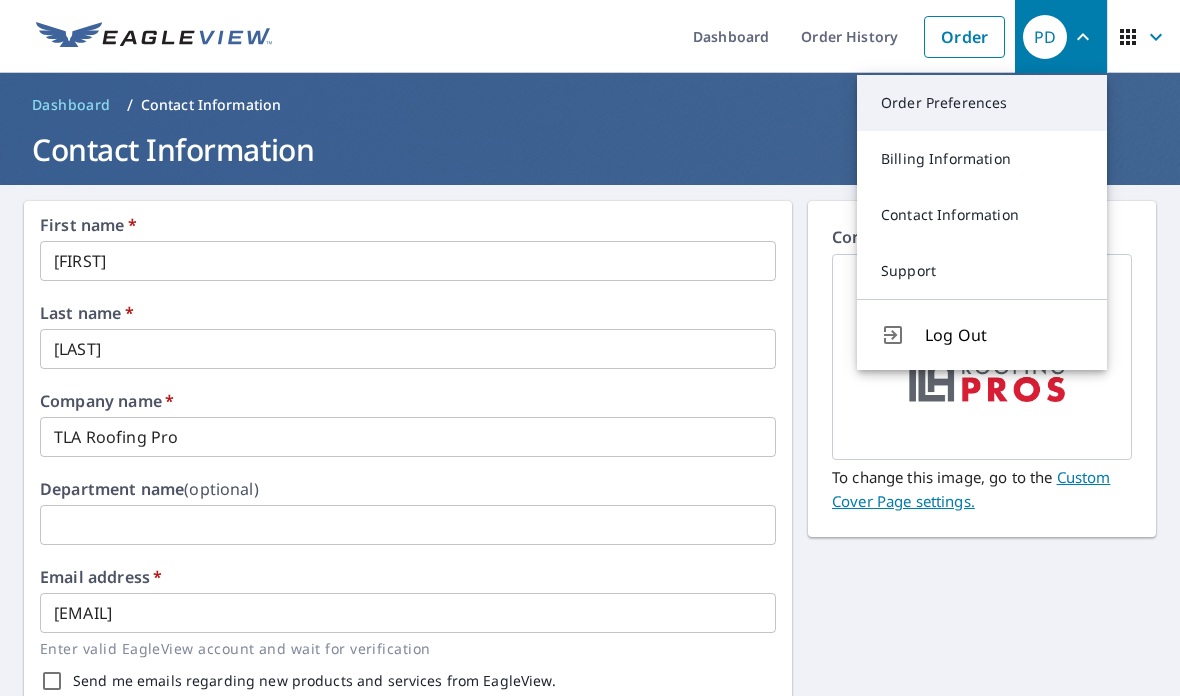 click on "Order Preferences" at bounding box center (982, 103) 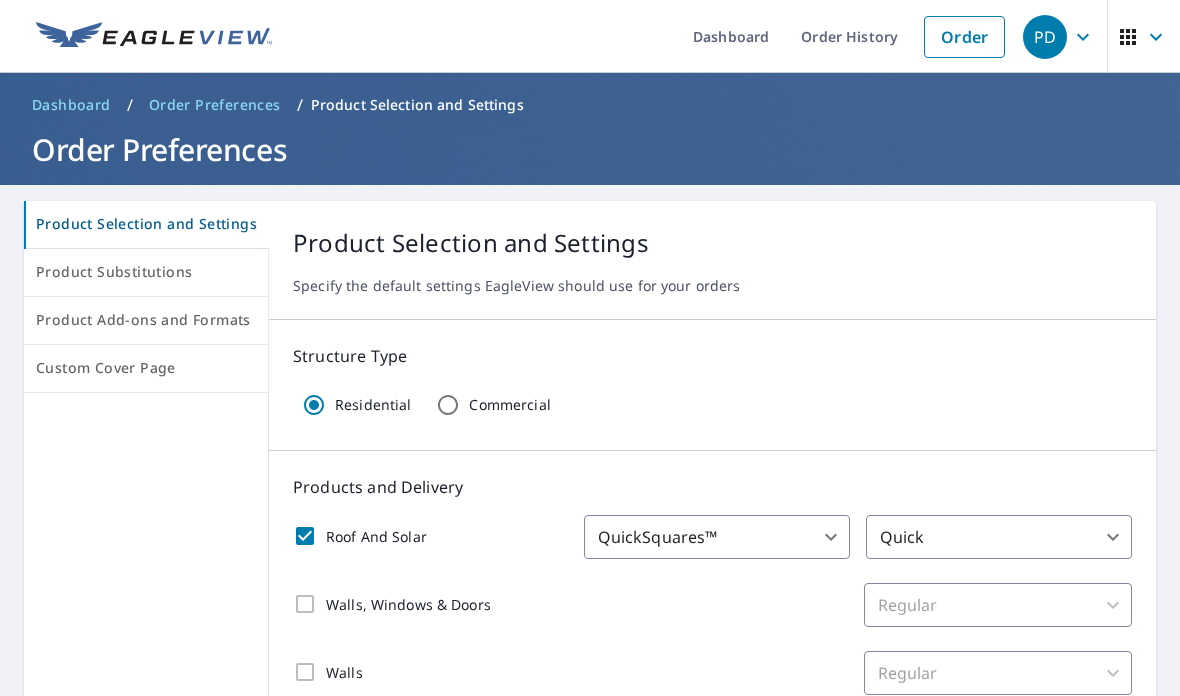 click 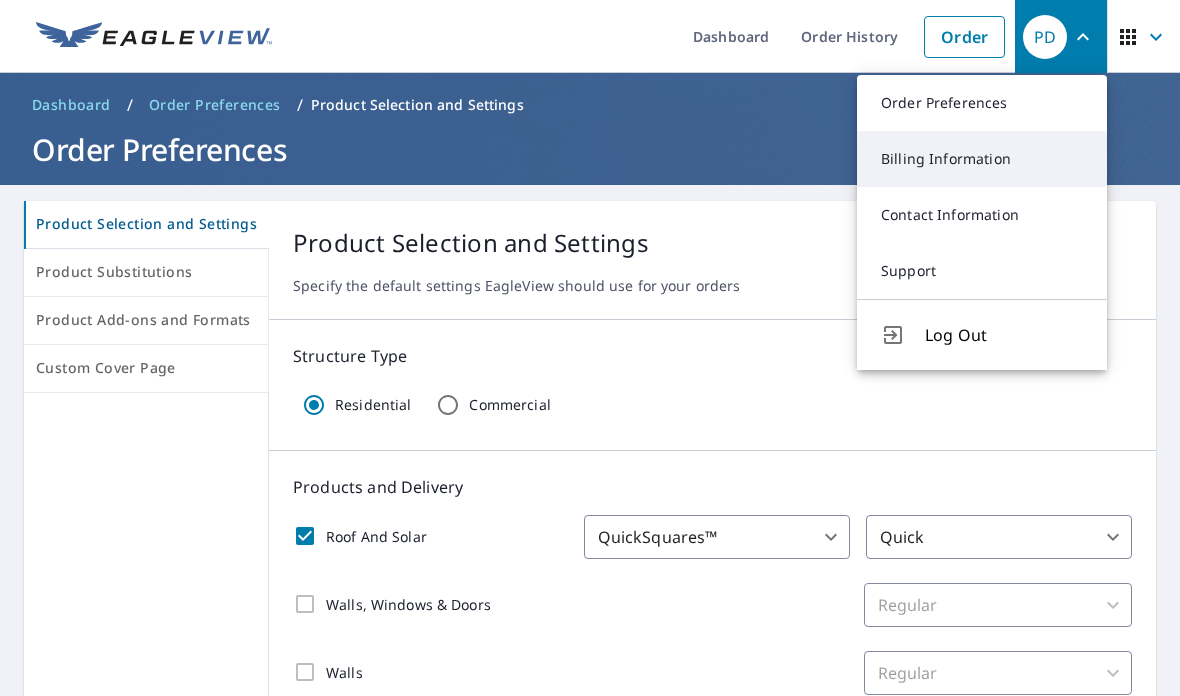 click on "Billing Information" at bounding box center [982, 159] 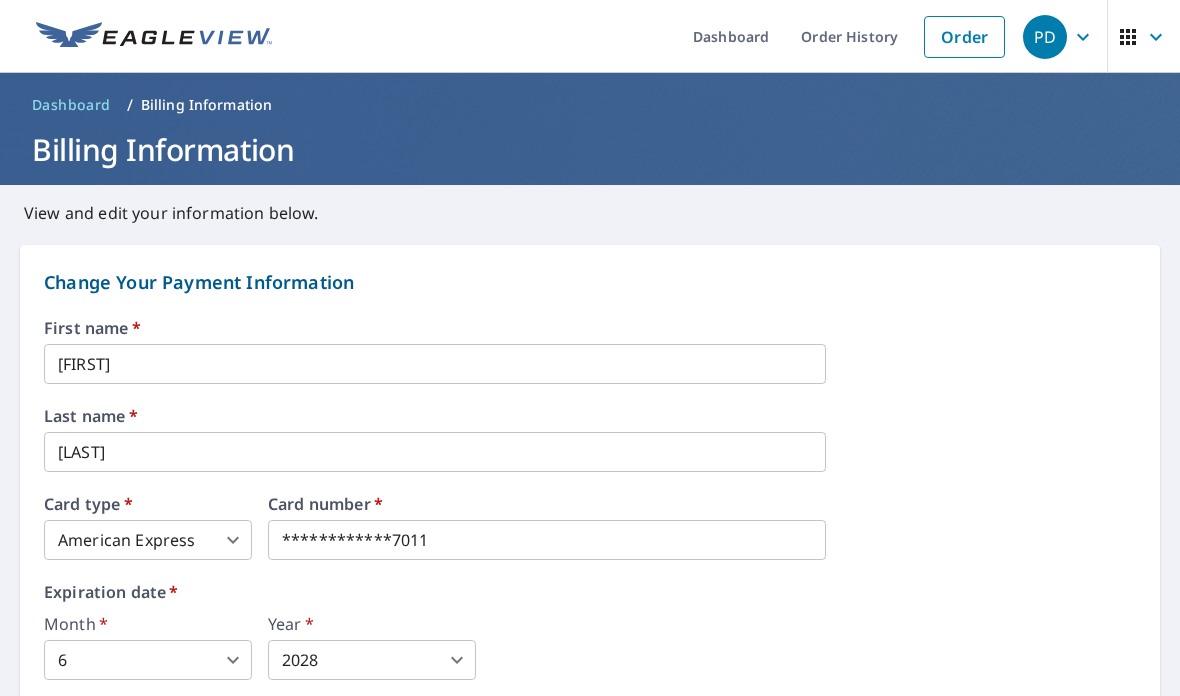 scroll, scrollTop: 7, scrollLeft: 0, axis: vertical 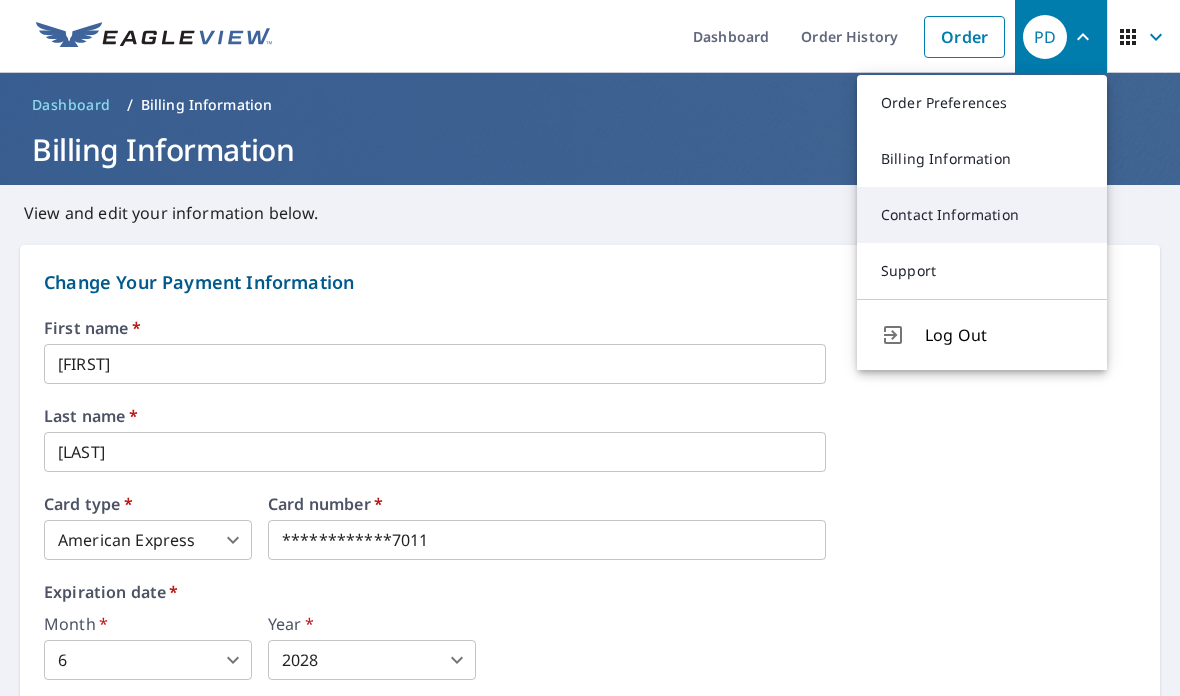 click on "Contact Information" at bounding box center [982, 215] 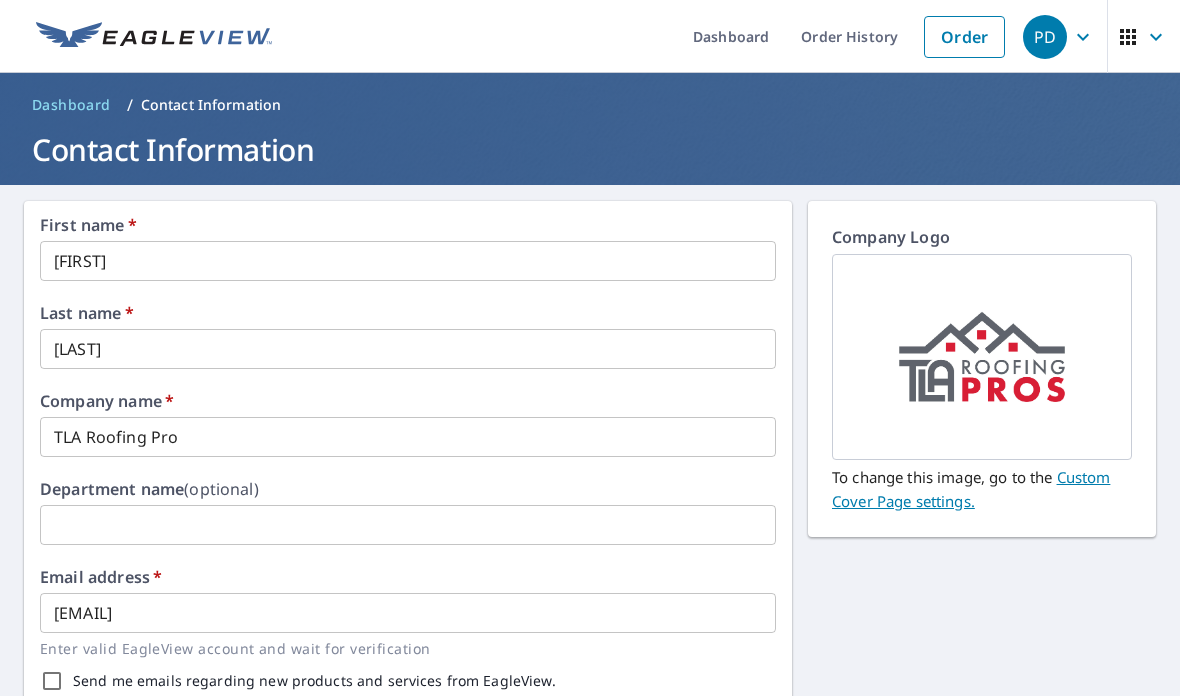 scroll, scrollTop: 0, scrollLeft: 0, axis: both 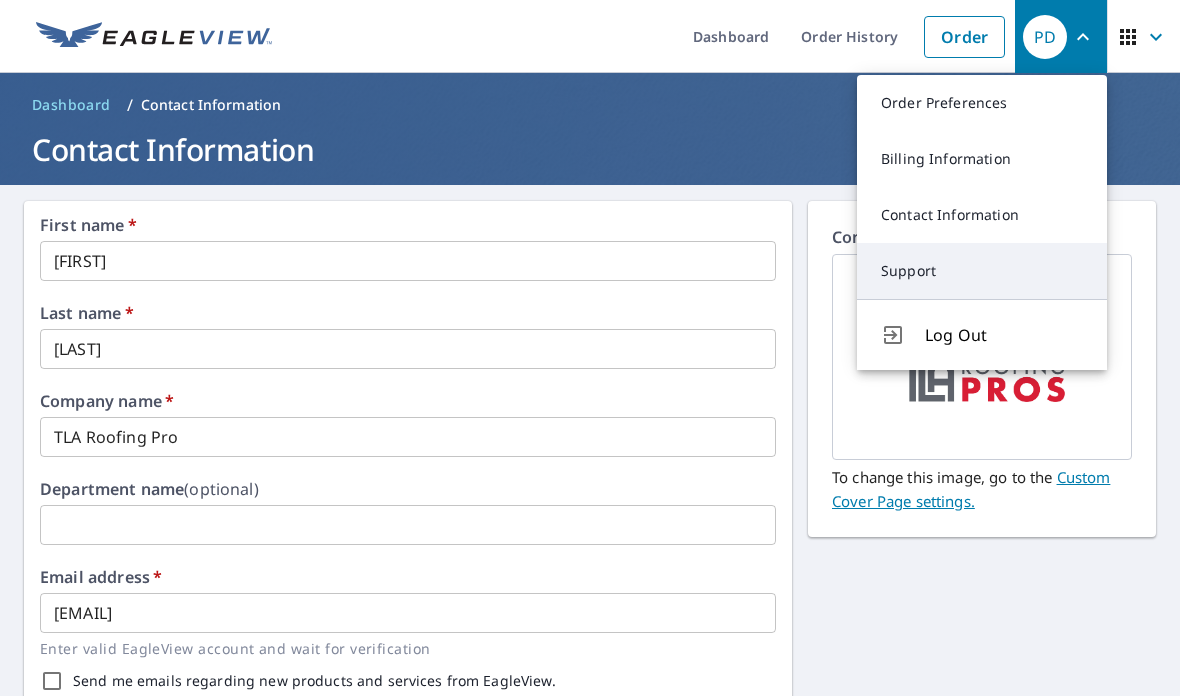 click on "Support" at bounding box center [982, 271] 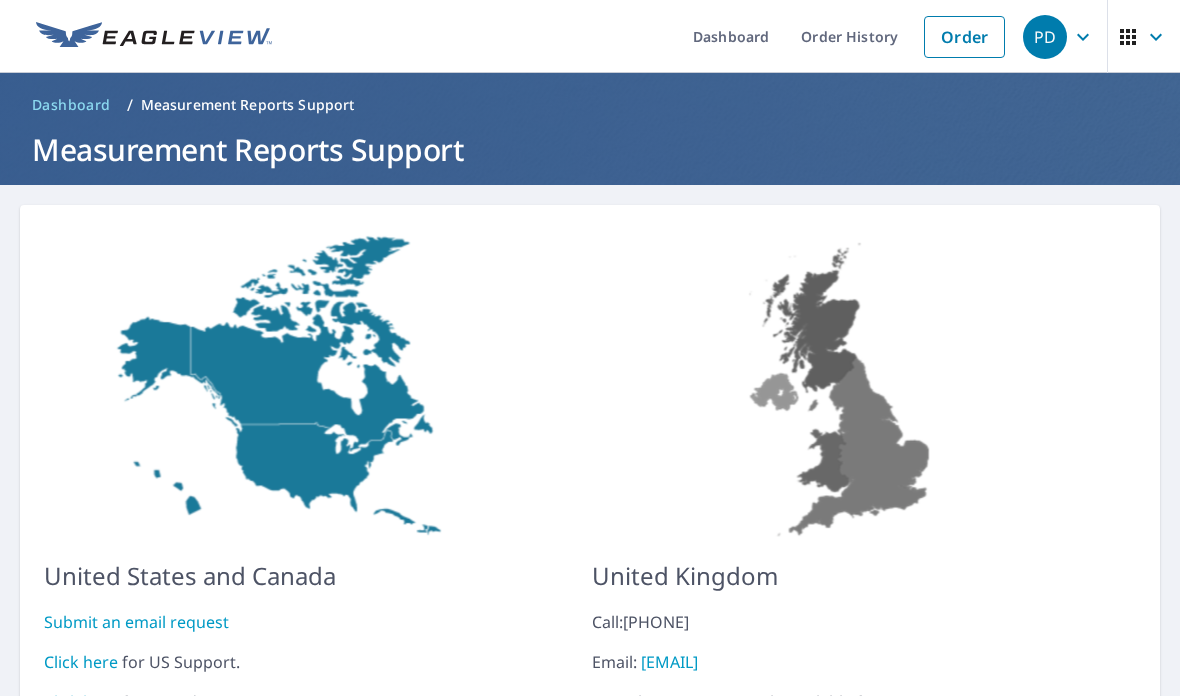 click 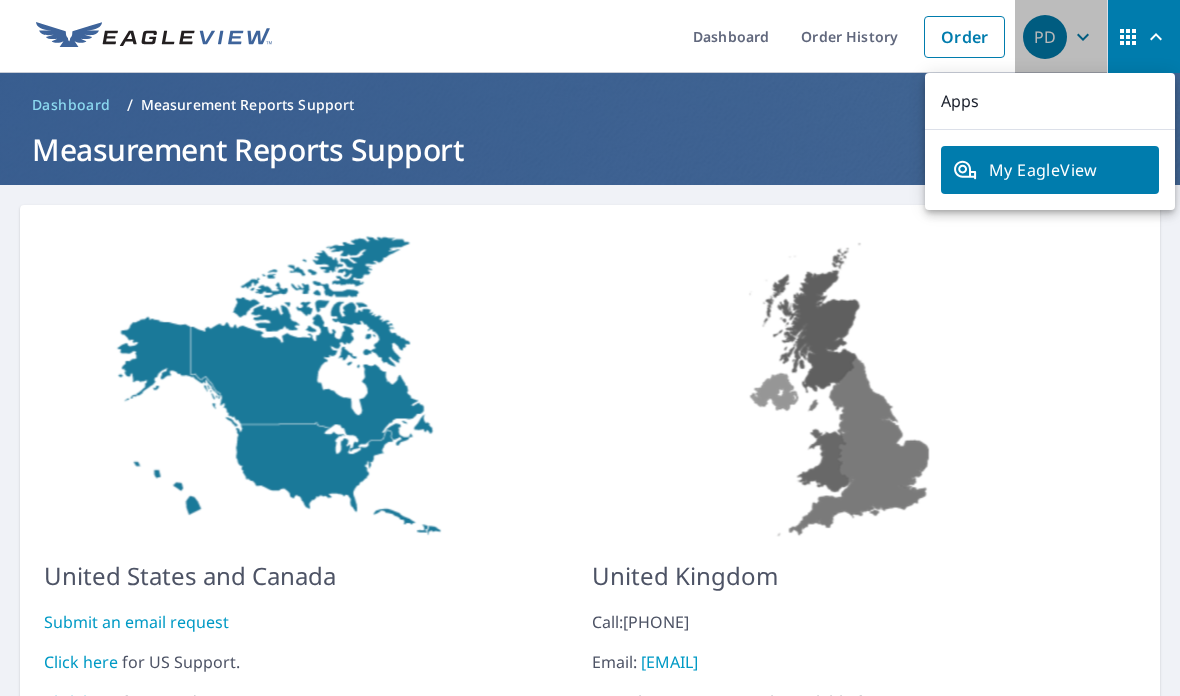 click 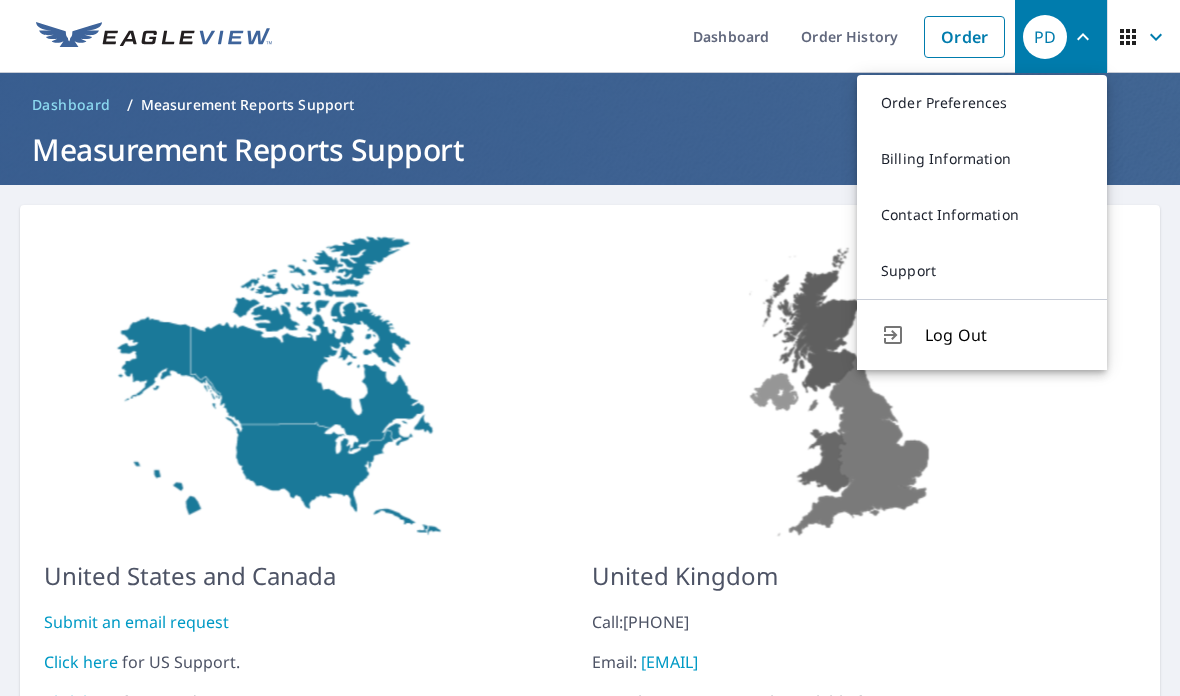 click on "Dashboard" at bounding box center [71, 105] 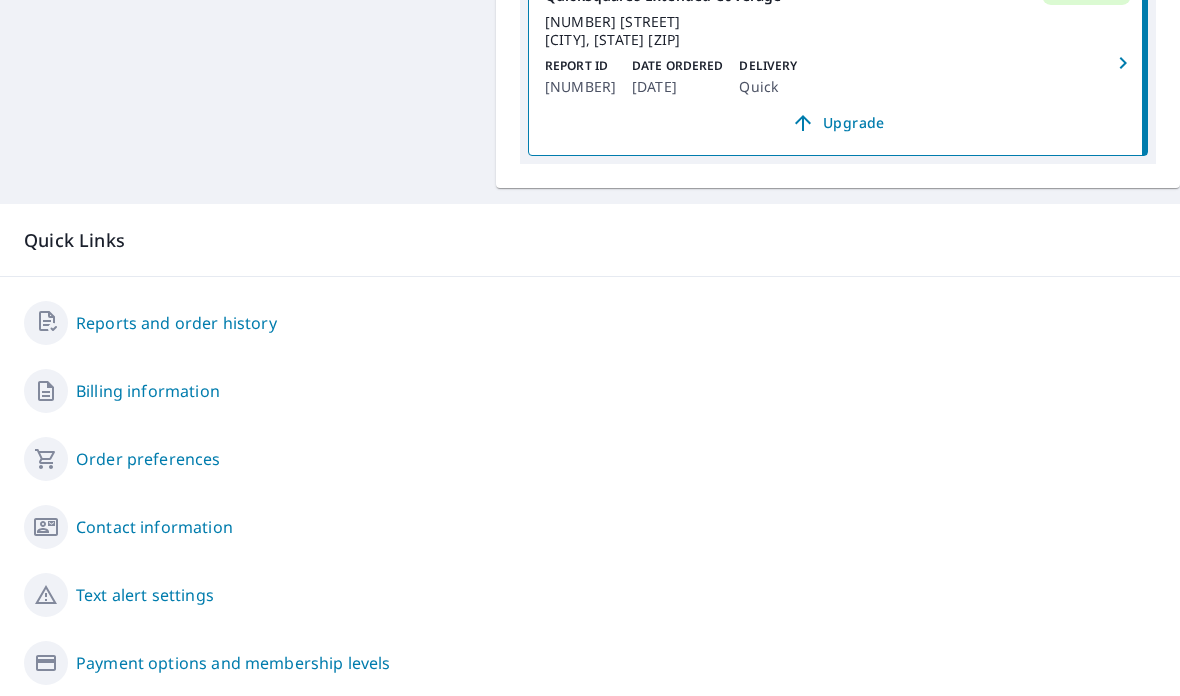 scroll, scrollTop: 1051, scrollLeft: 0, axis: vertical 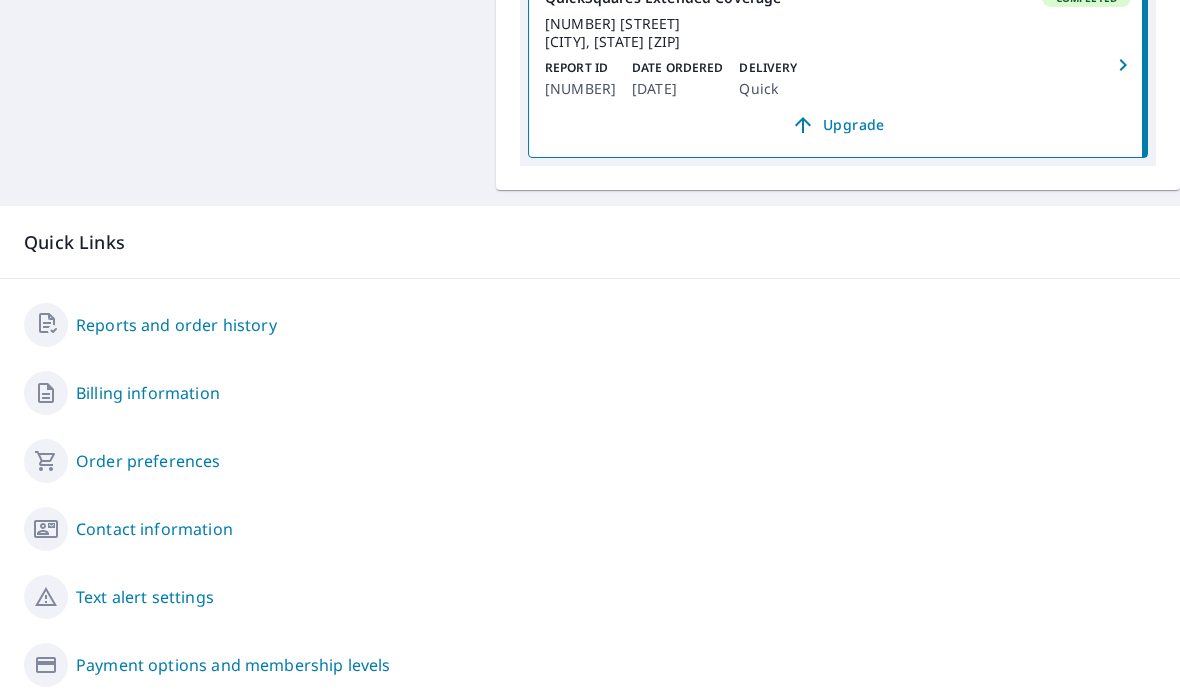 click on "Contact information" at bounding box center [154, 529] 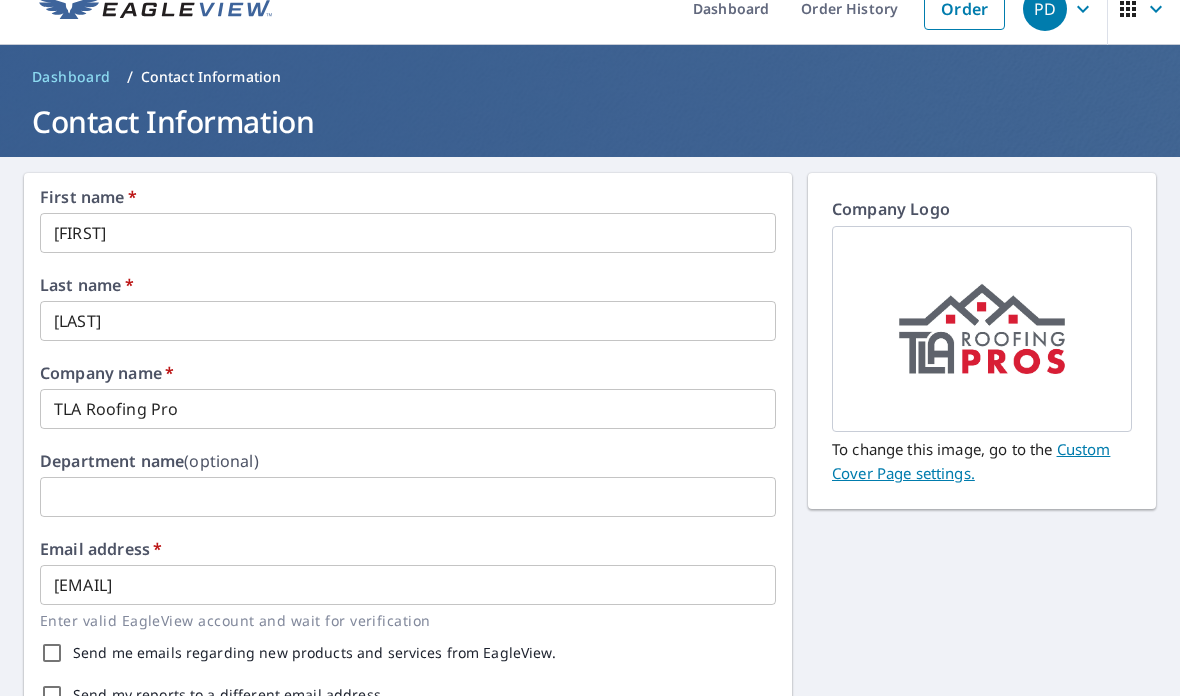 scroll, scrollTop: 18, scrollLeft: 0, axis: vertical 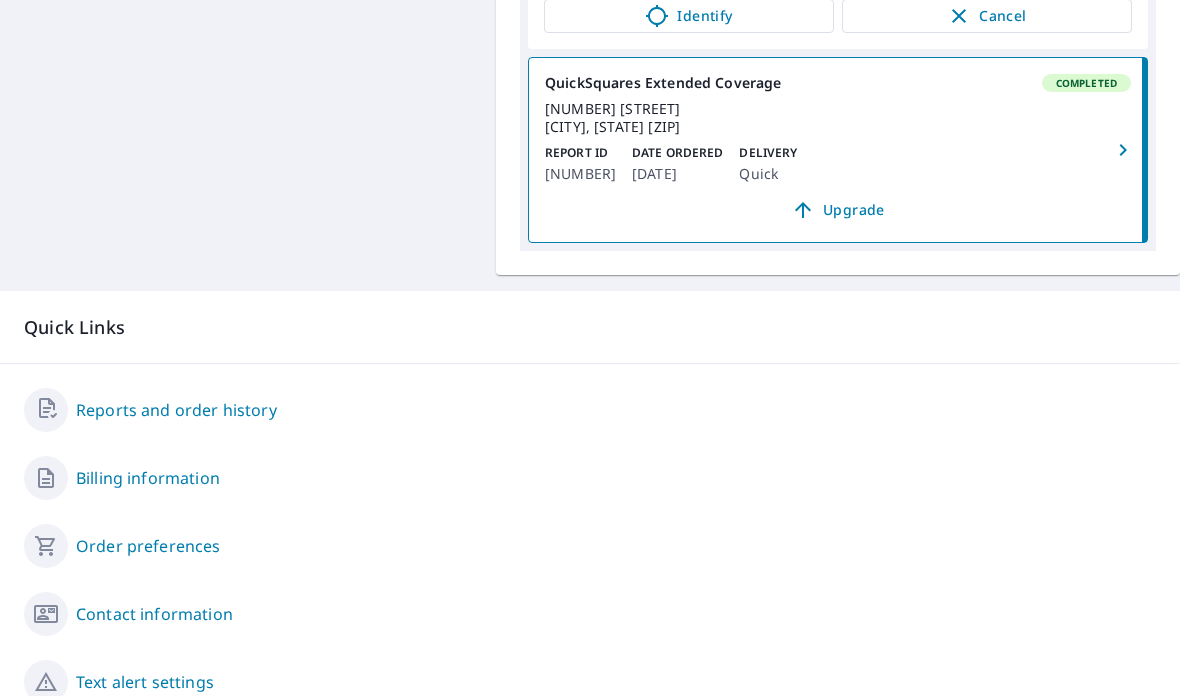click on "Order preferences" at bounding box center [148, 546] 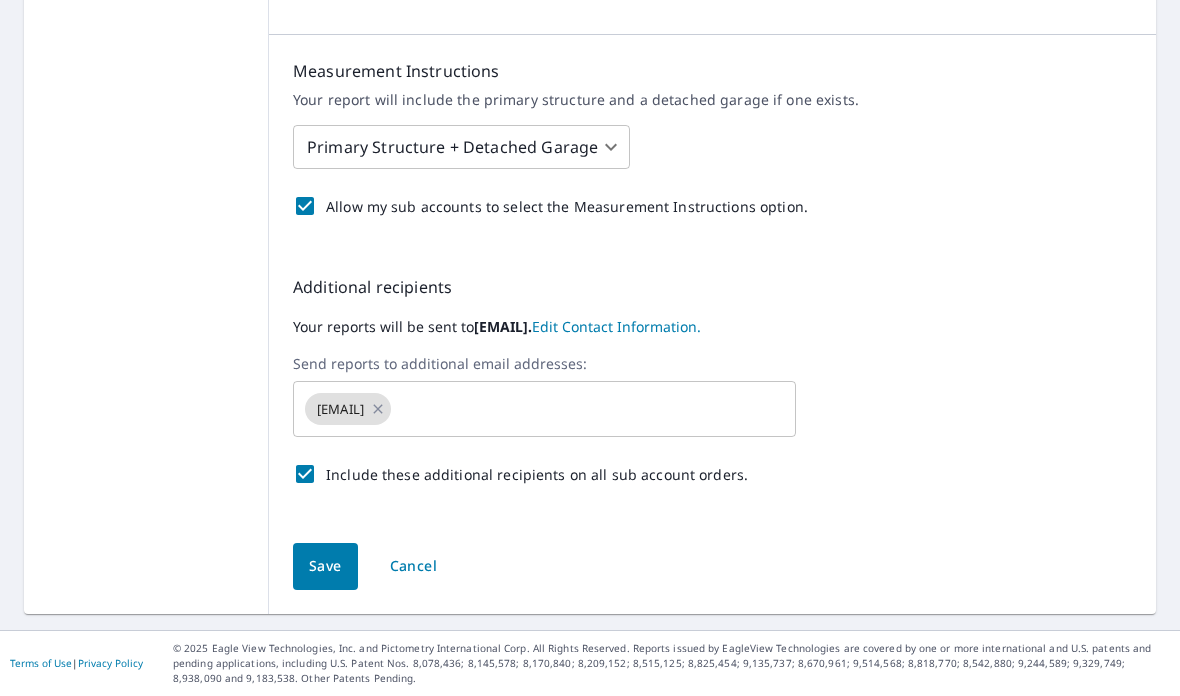 scroll, scrollTop: 0, scrollLeft: 0, axis: both 